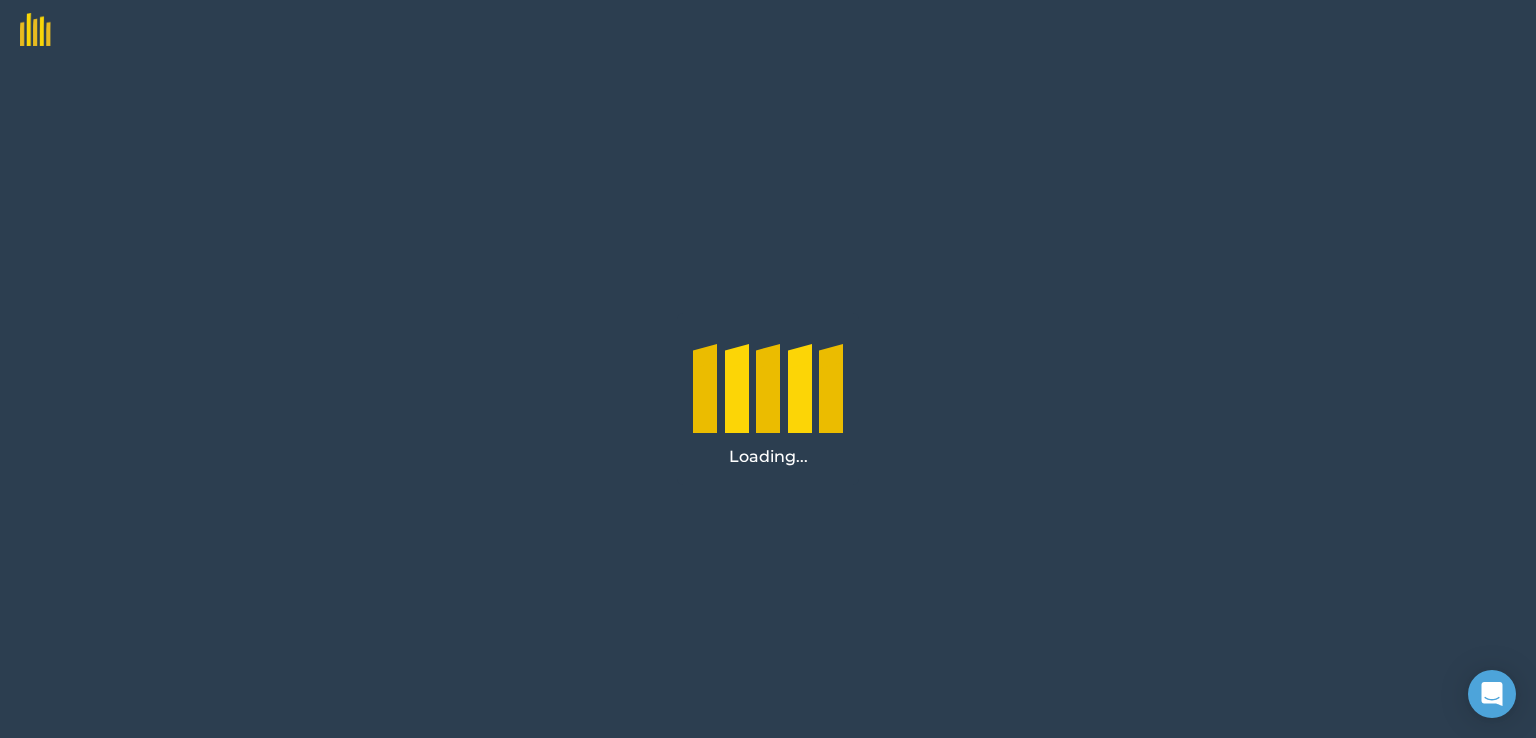 scroll, scrollTop: 0, scrollLeft: 0, axis: both 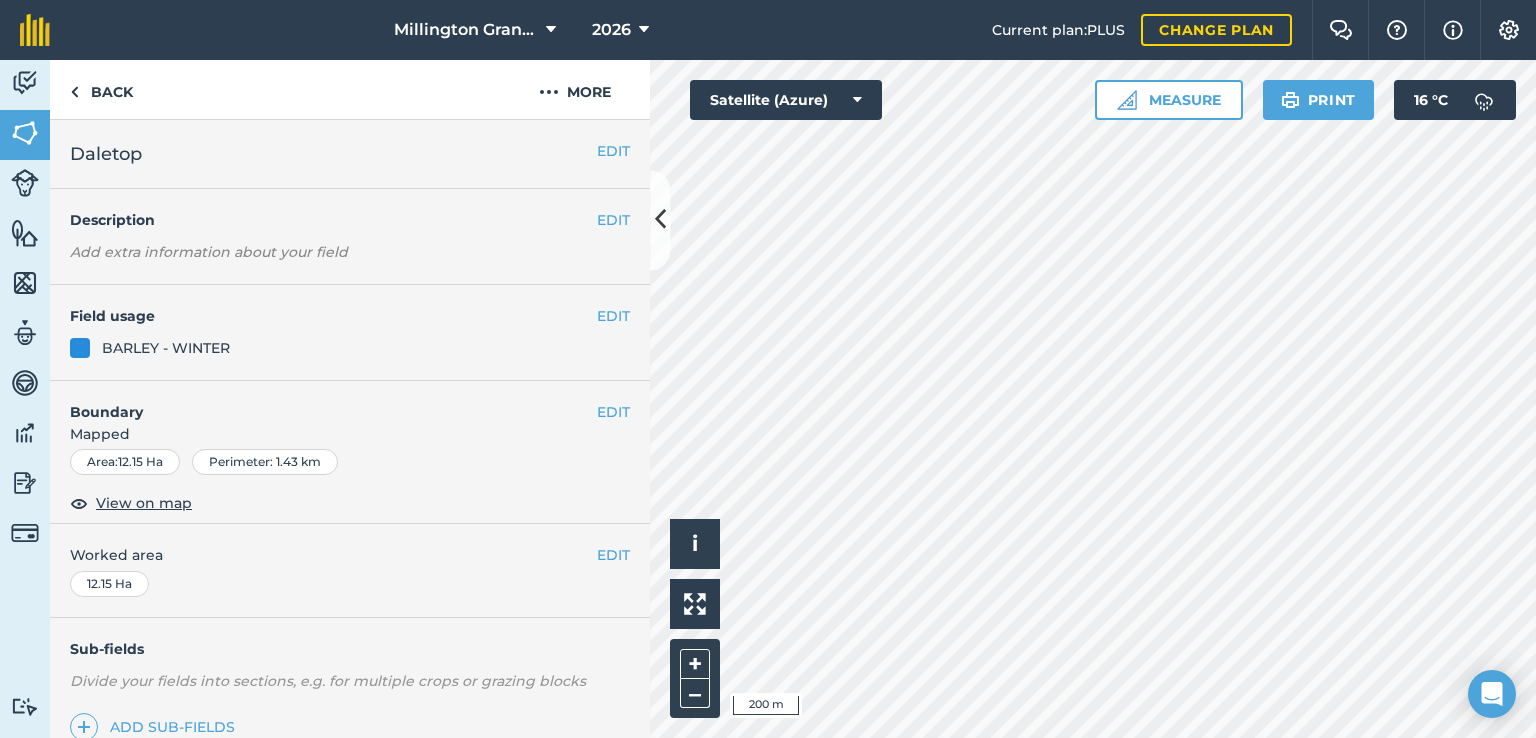 drag, startPoint x: 596, startPoint y: 299, endPoint x: 595, endPoint y: 309, distance: 10.049875 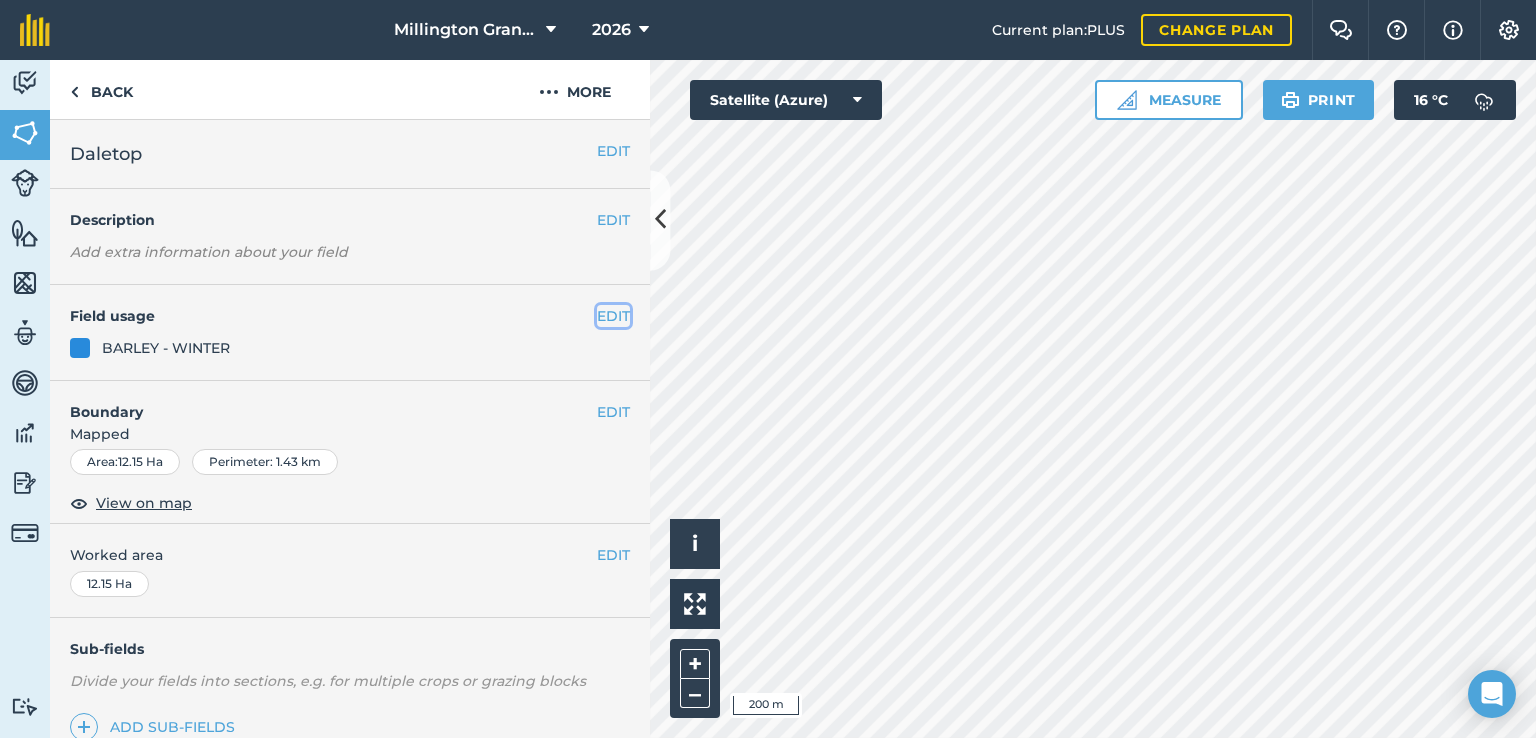 click on "EDIT" at bounding box center (613, 316) 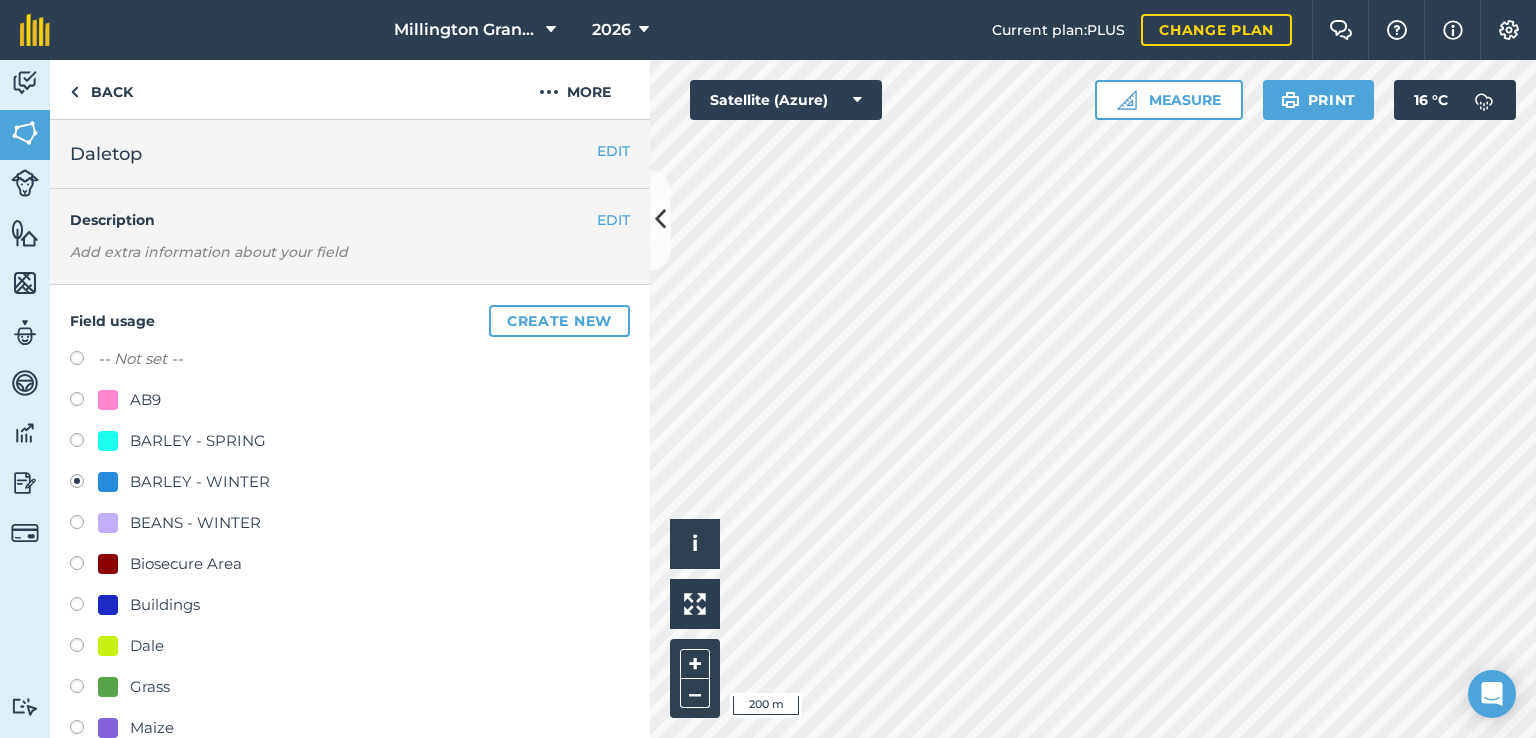 click on "BARLEY - SPRING" at bounding box center [198, 441] 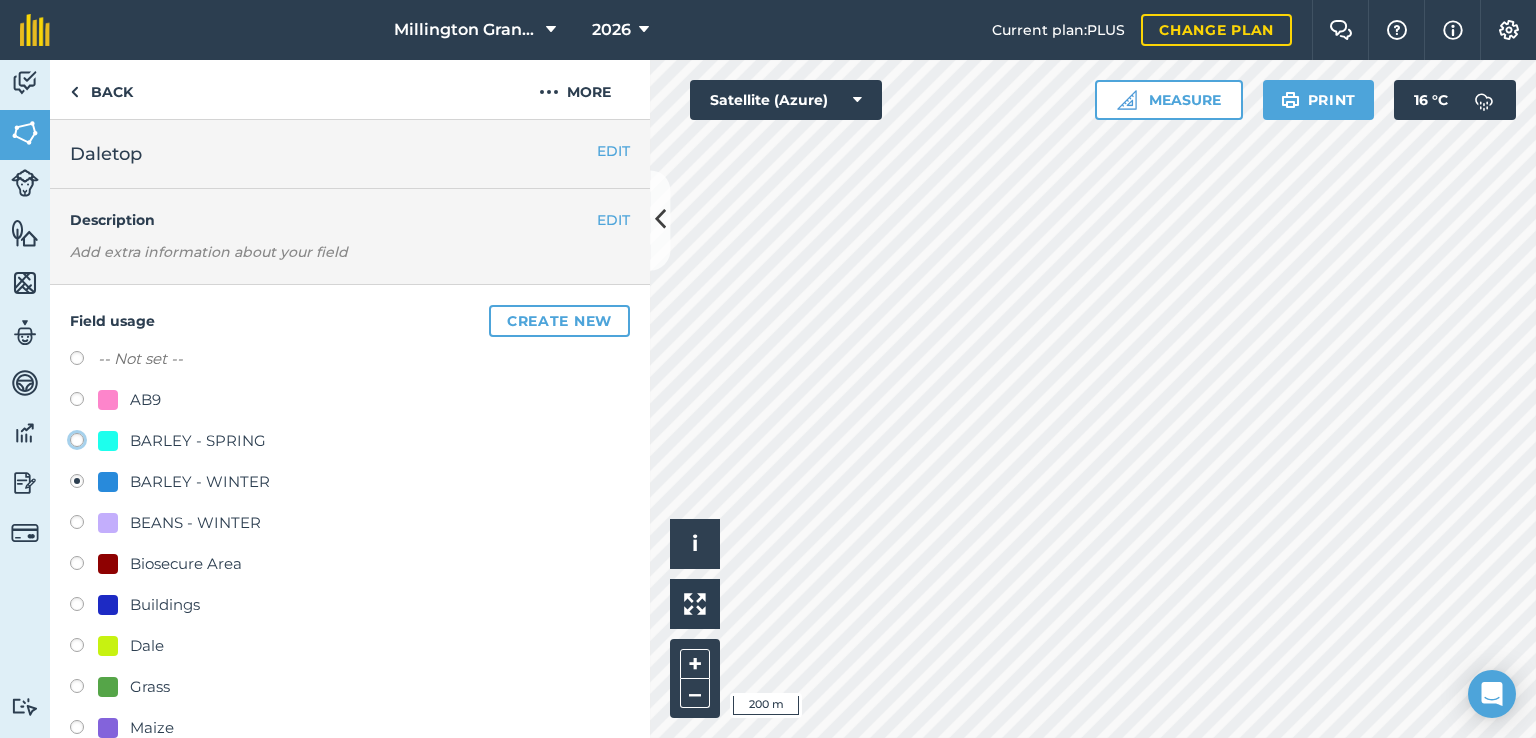 click on "BARLEY - SPRING" at bounding box center (-9923, 439) 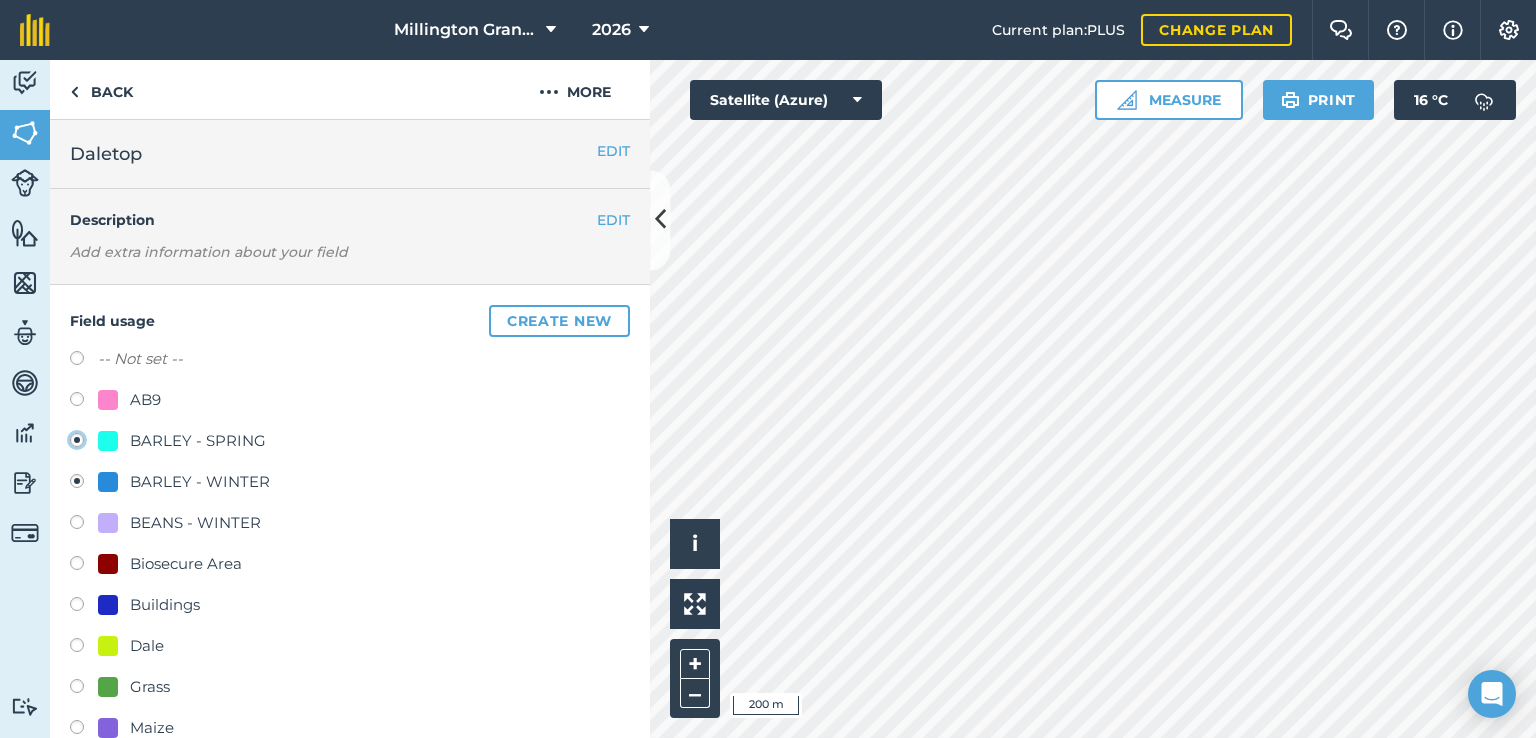 radio on "true" 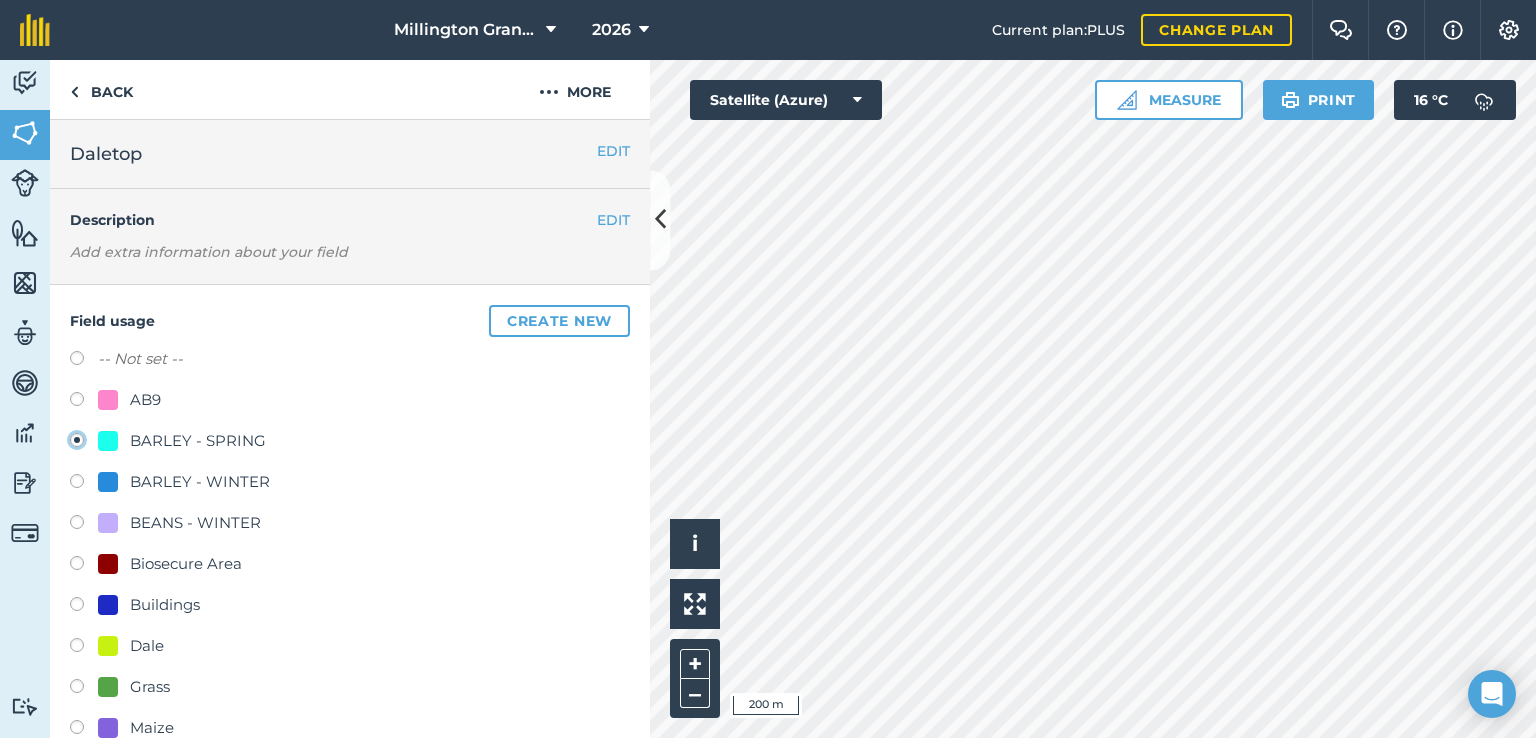 scroll, scrollTop: 700, scrollLeft: 0, axis: vertical 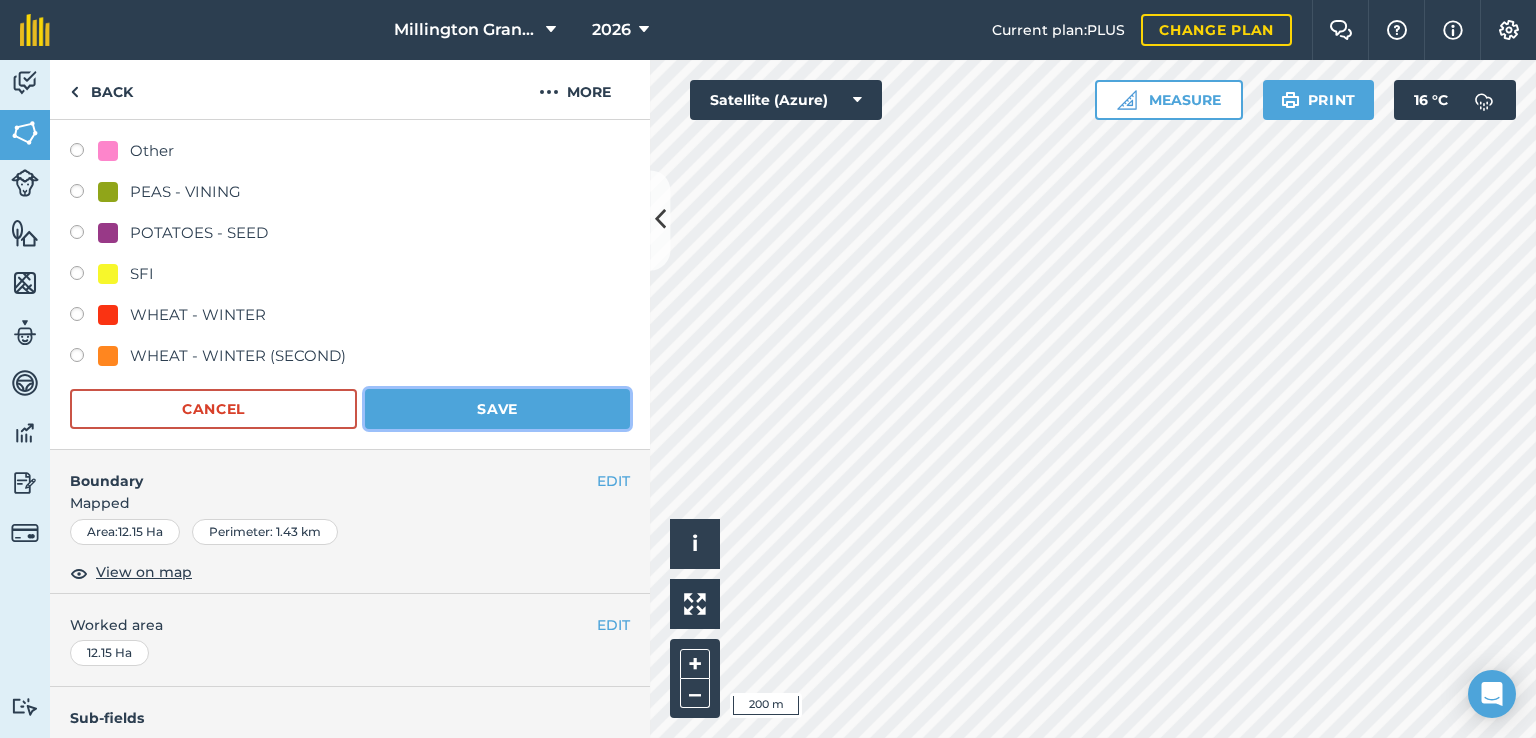 click on "Save" at bounding box center (497, 409) 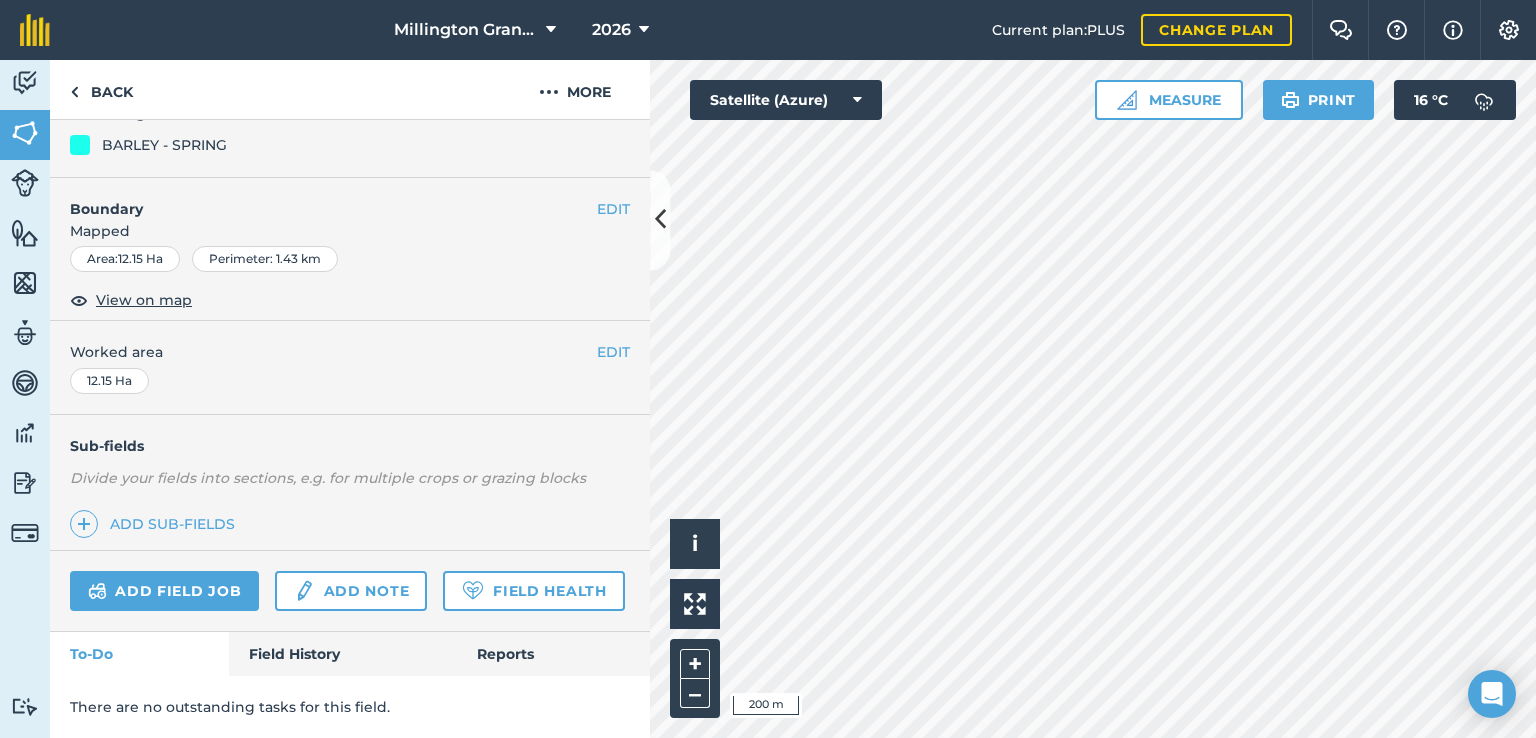 scroll, scrollTop: 256, scrollLeft: 0, axis: vertical 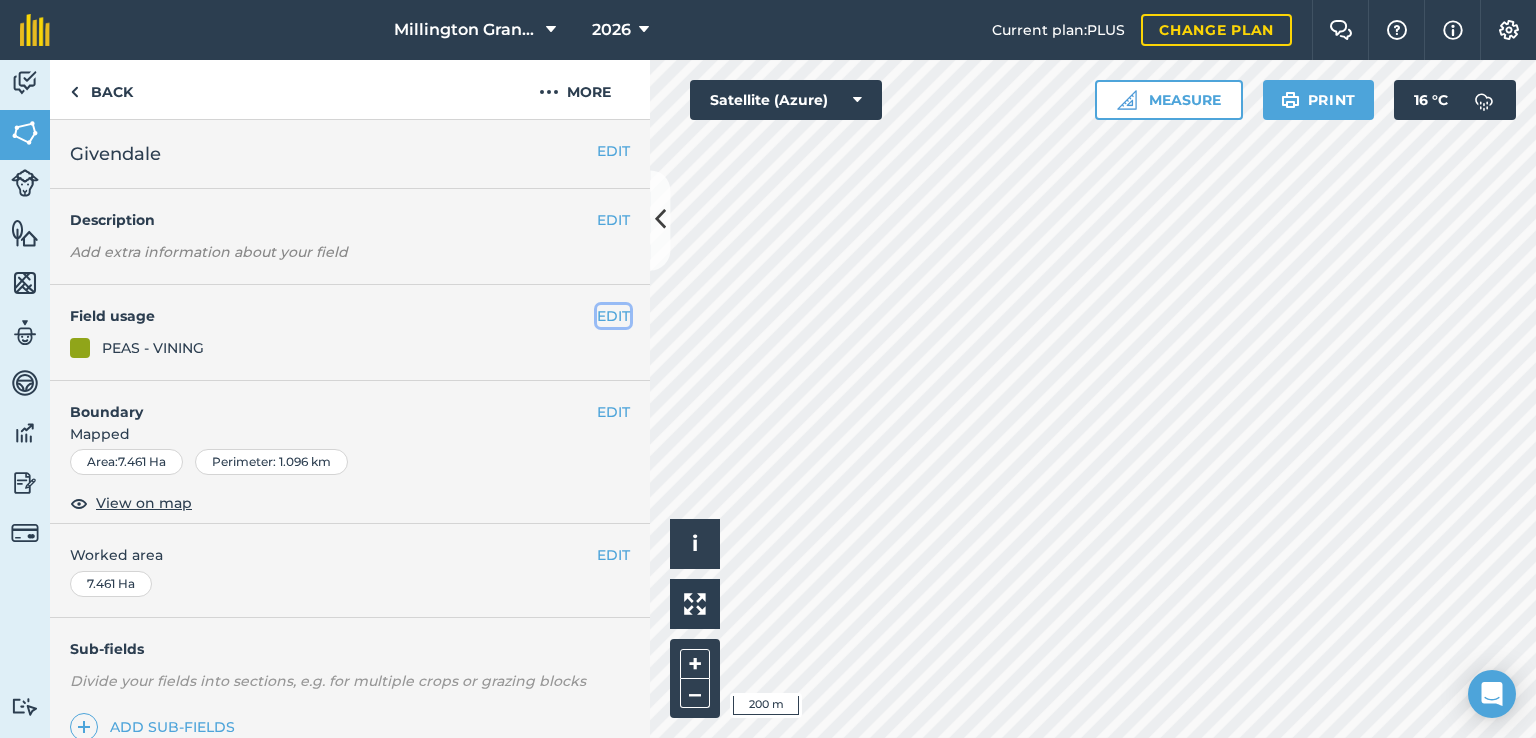 click on "EDIT" at bounding box center (613, 316) 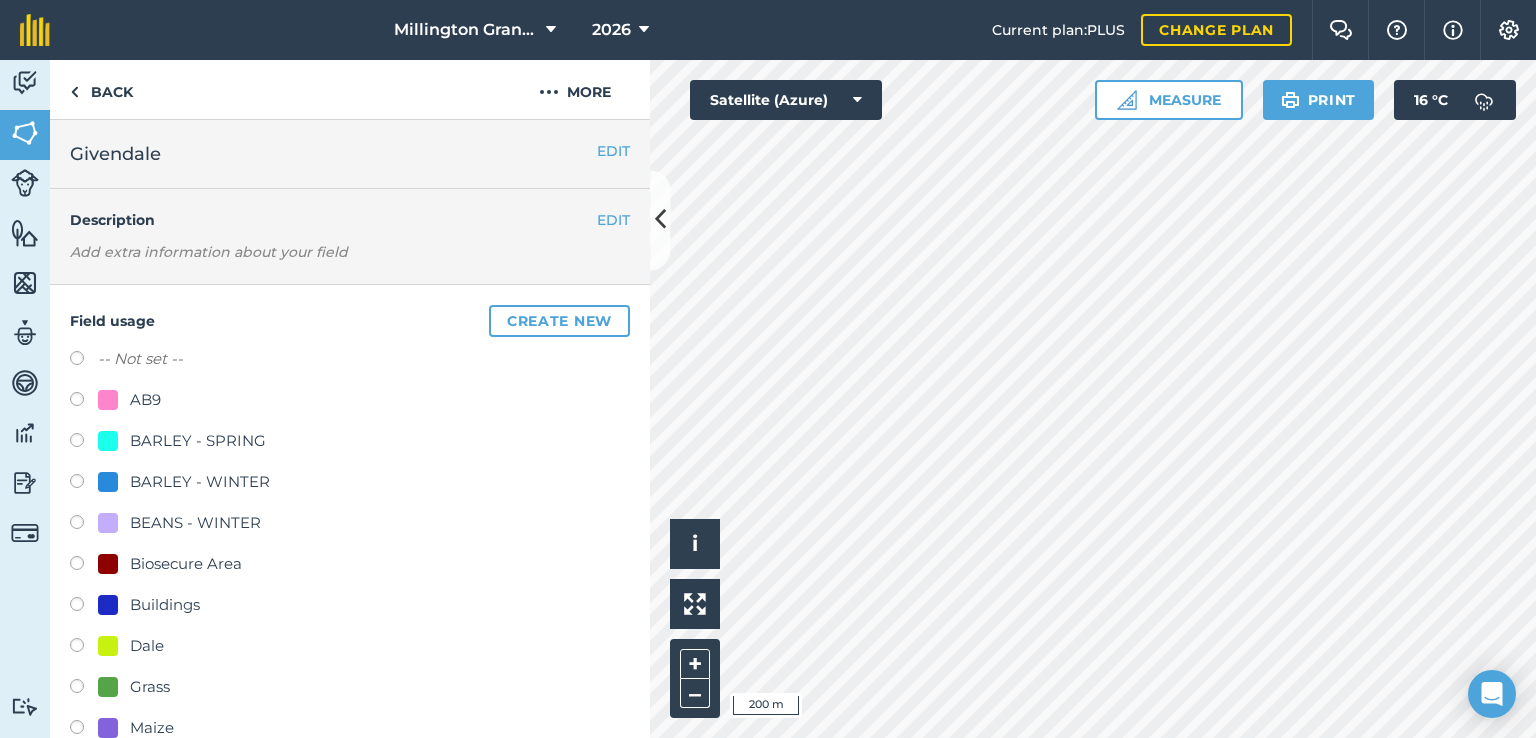 scroll, scrollTop: 400, scrollLeft: 0, axis: vertical 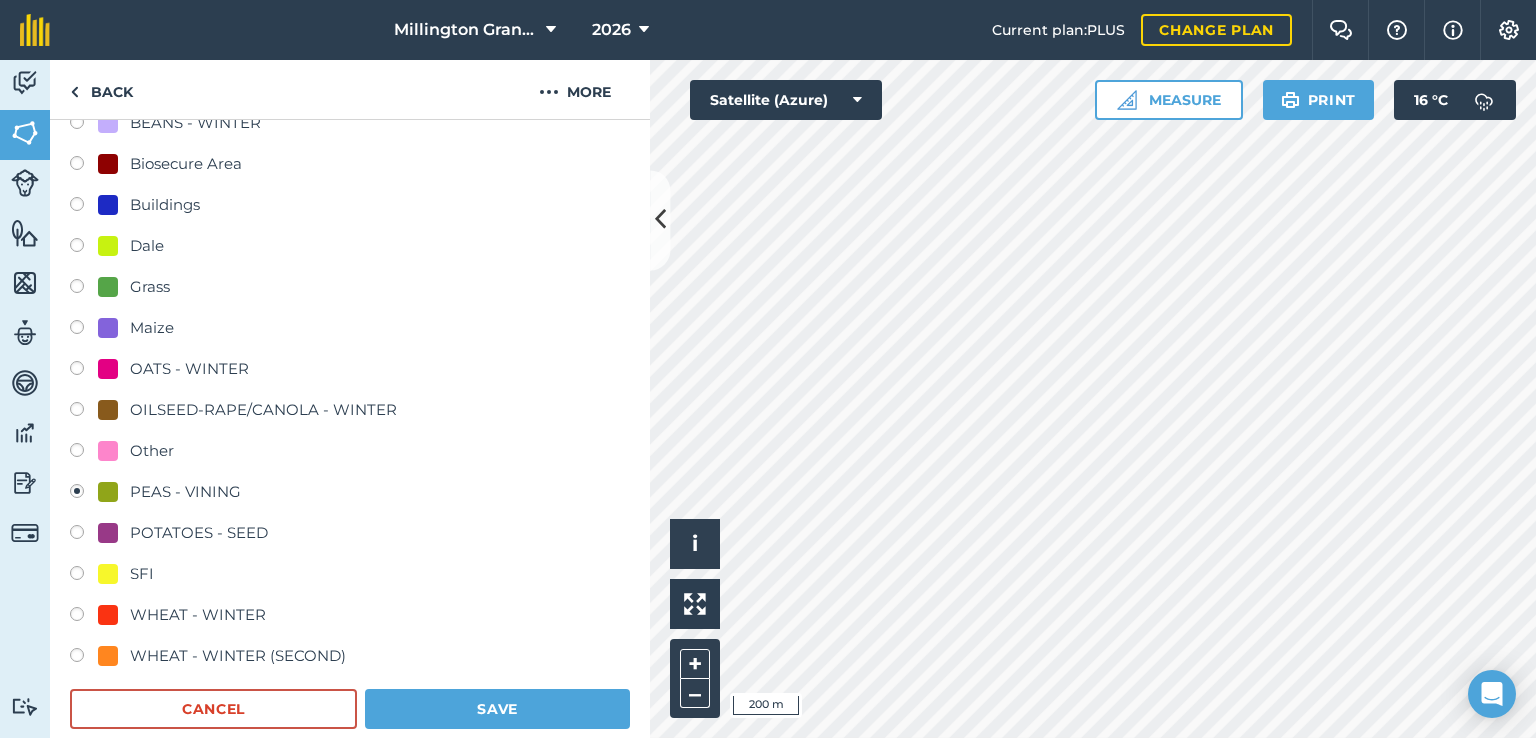 click on "Grass" at bounding box center (150, 287) 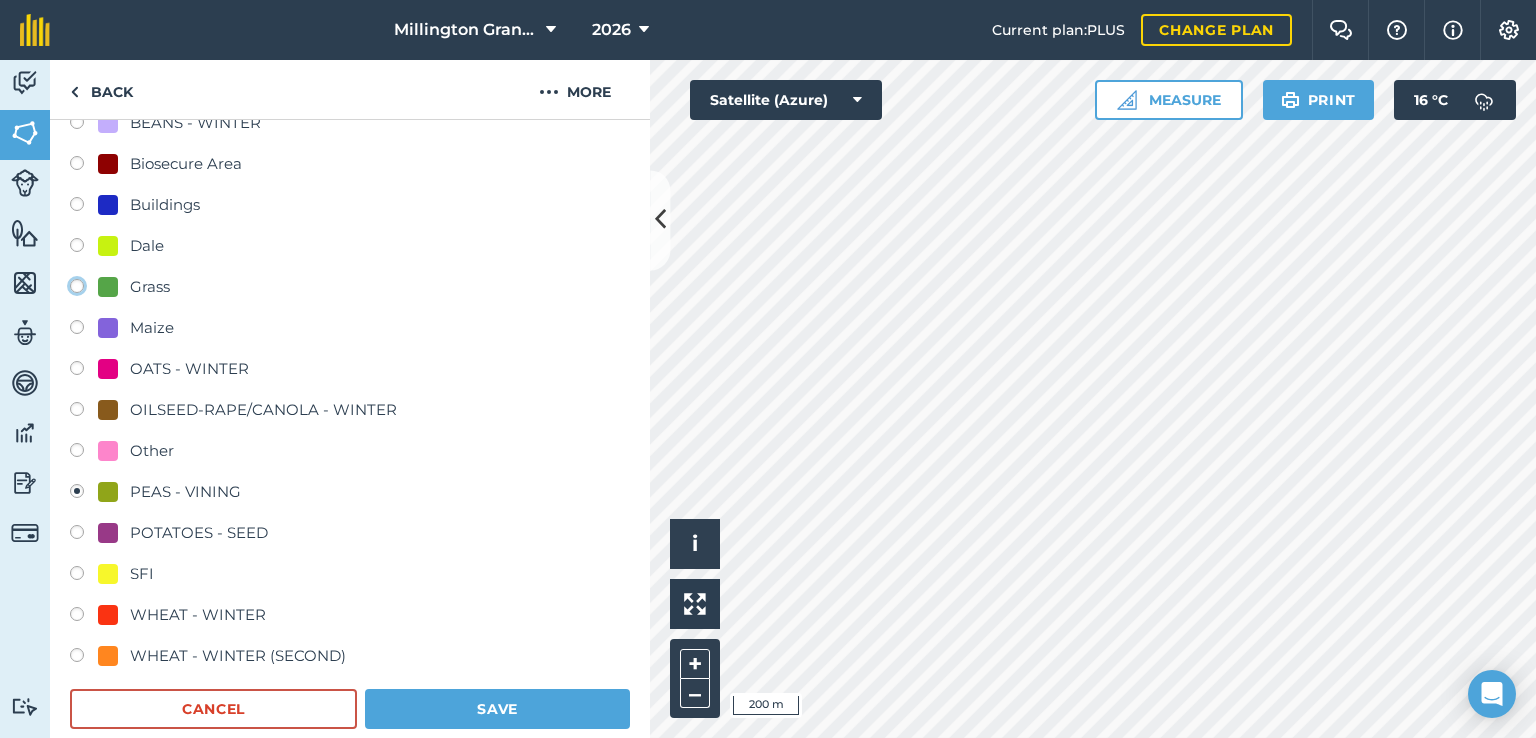 click on "Grass" at bounding box center (-9923, 285) 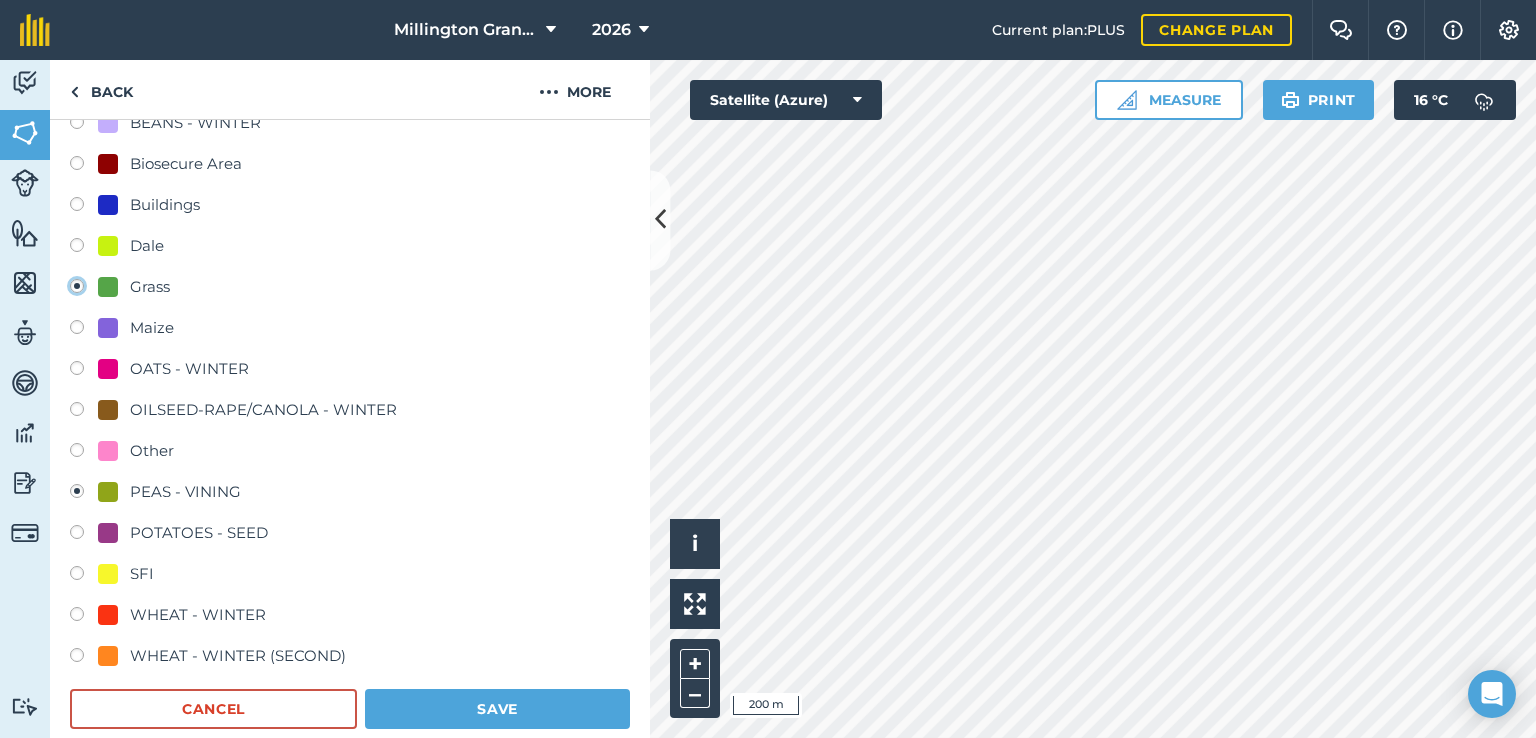 radio on "true" 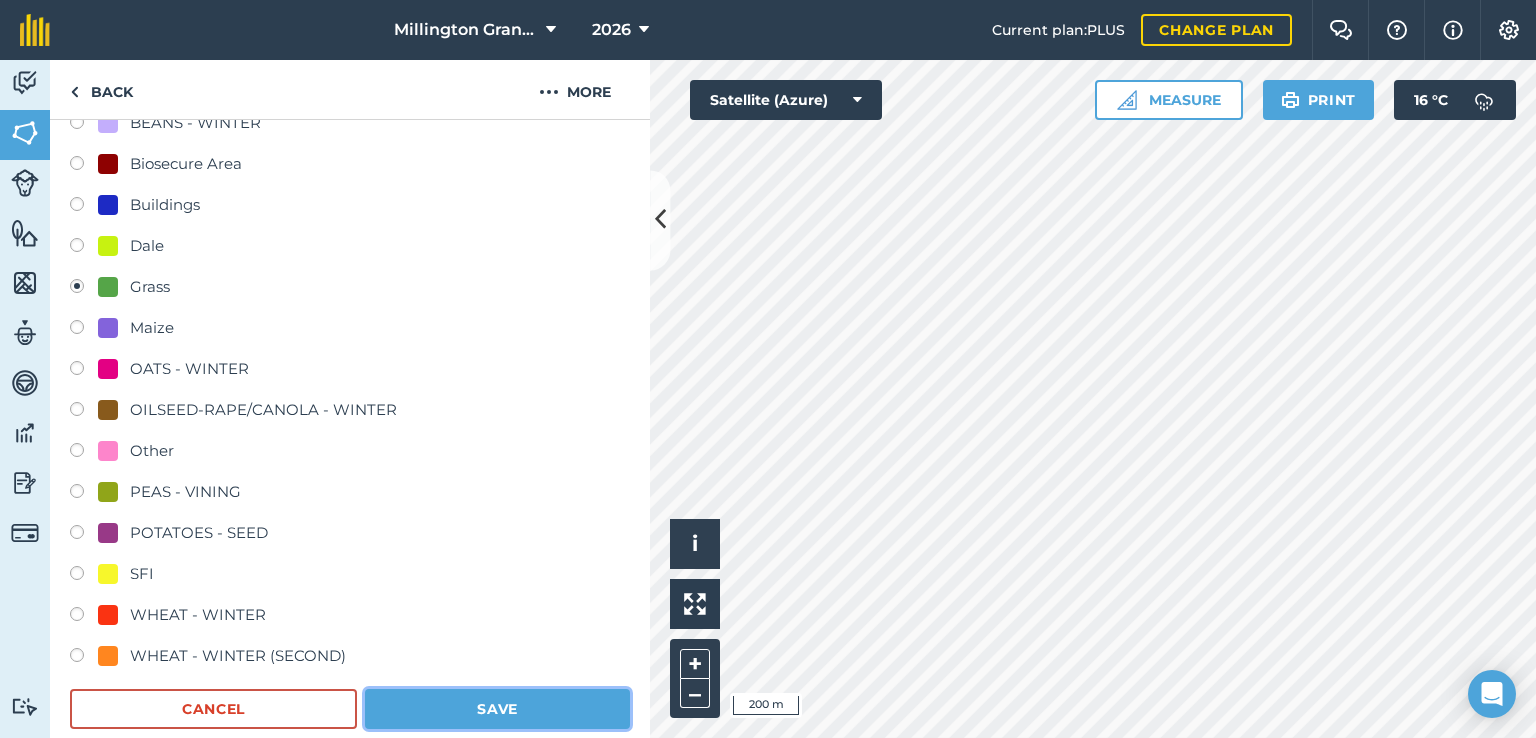 click on "Save" at bounding box center (497, 709) 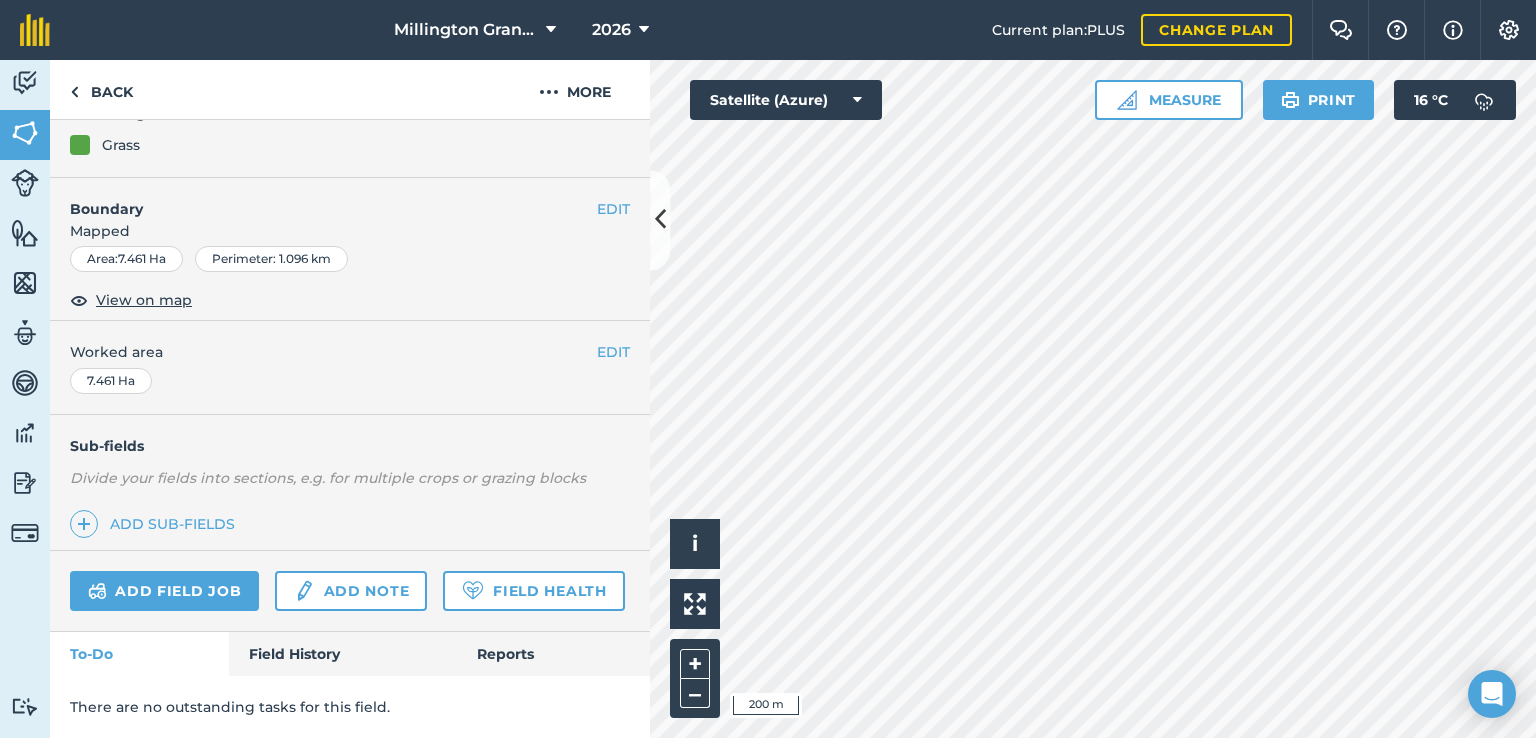 scroll, scrollTop: 256, scrollLeft: 0, axis: vertical 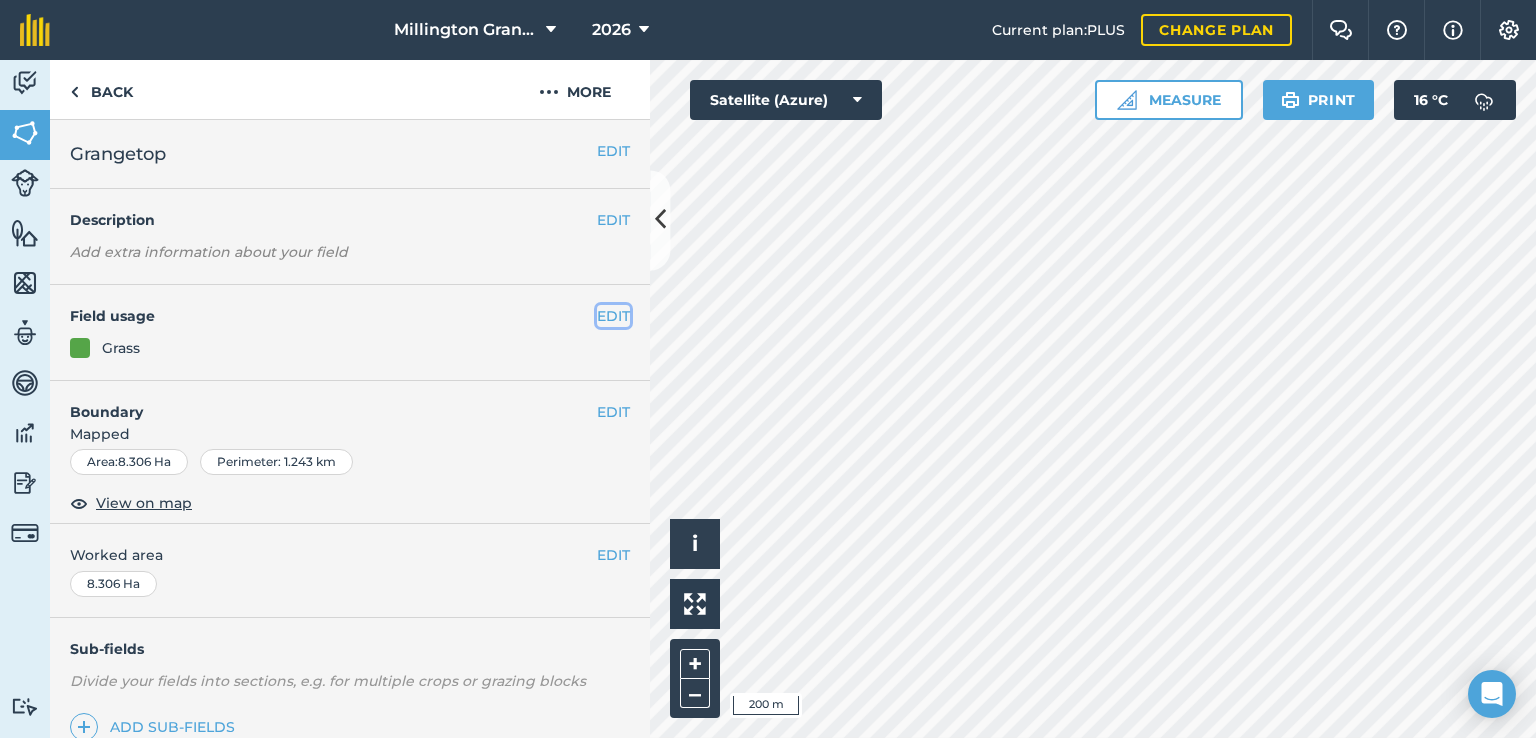 click on "EDIT" at bounding box center (613, 316) 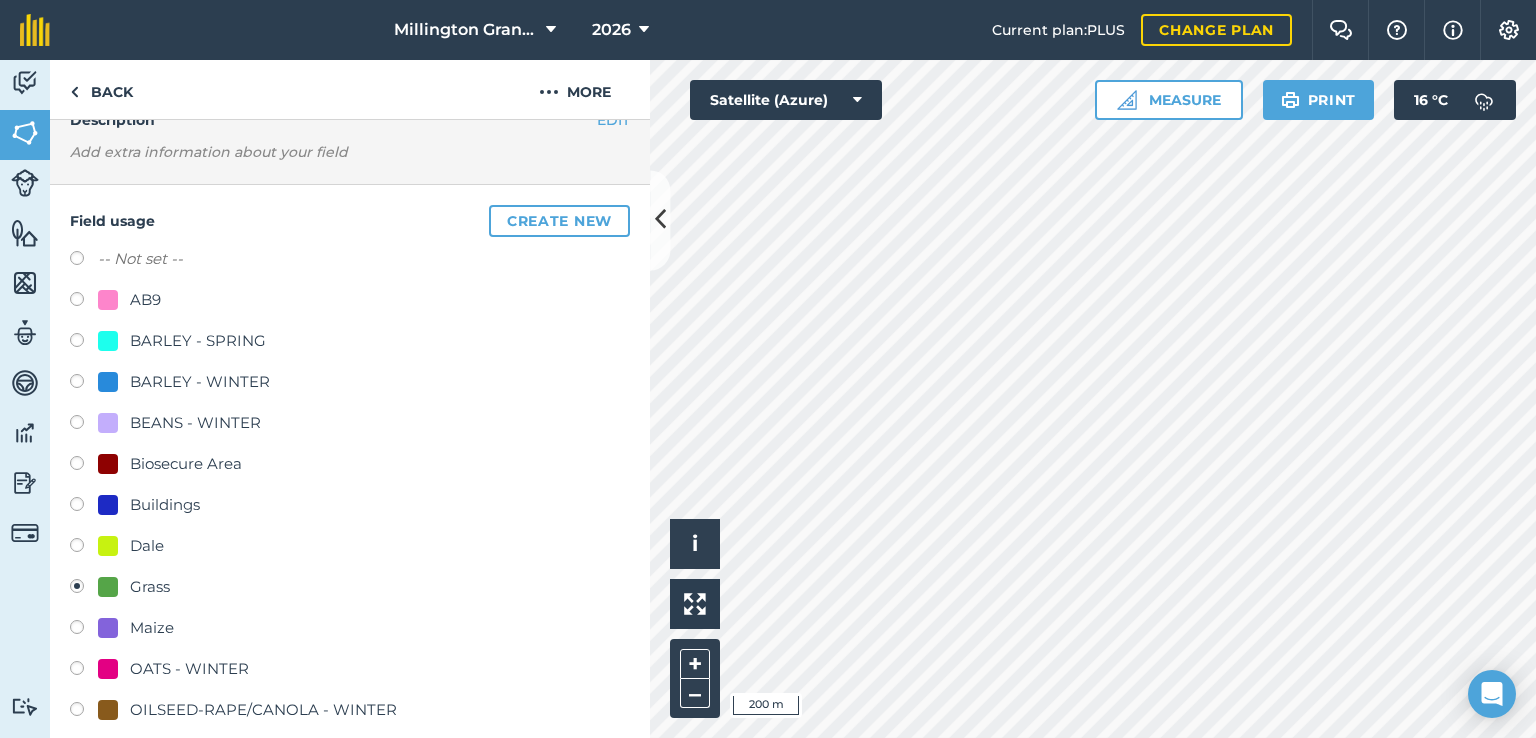 scroll, scrollTop: 300, scrollLeft: 0, axis: vertical 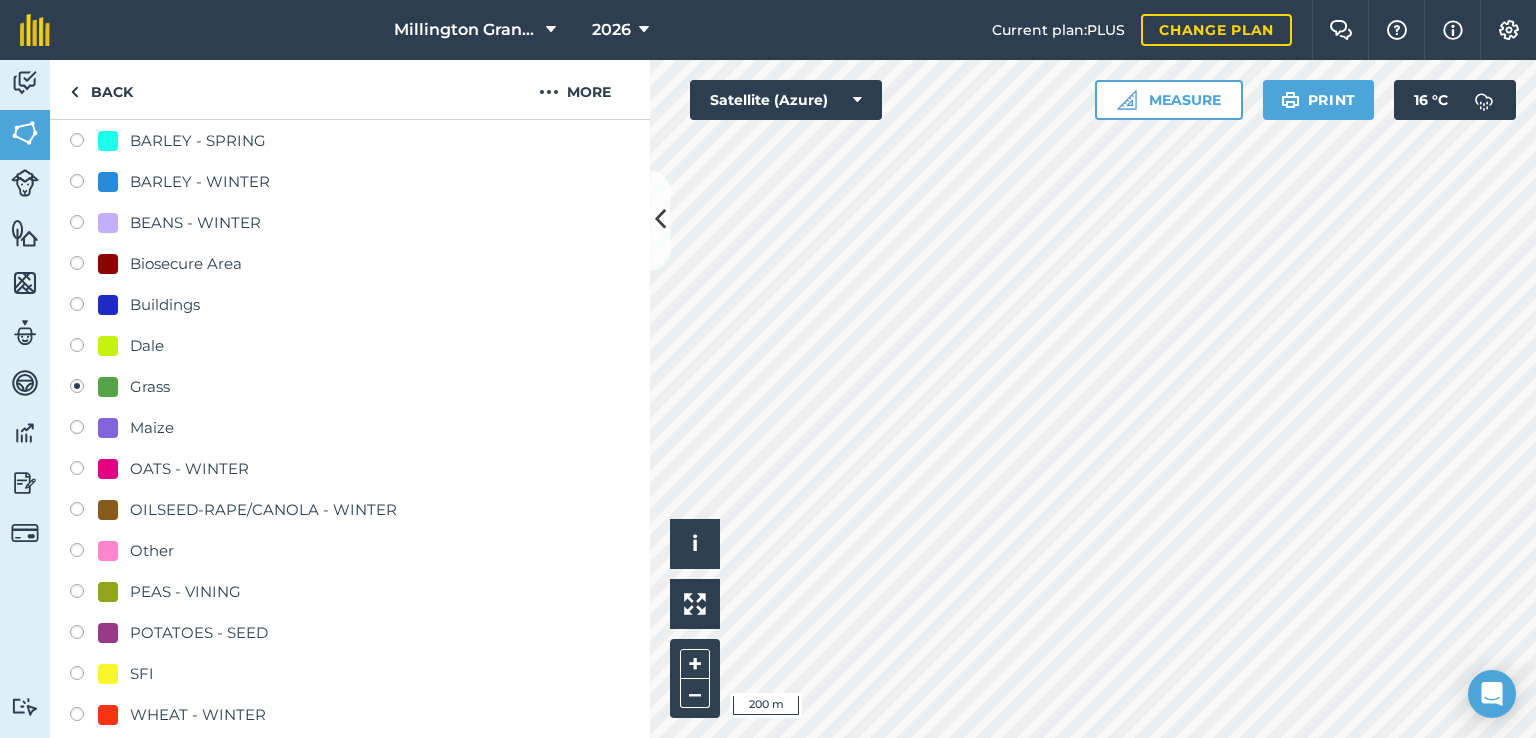 click on "WHEAT - WINTER" at bounding box center (198, 715) 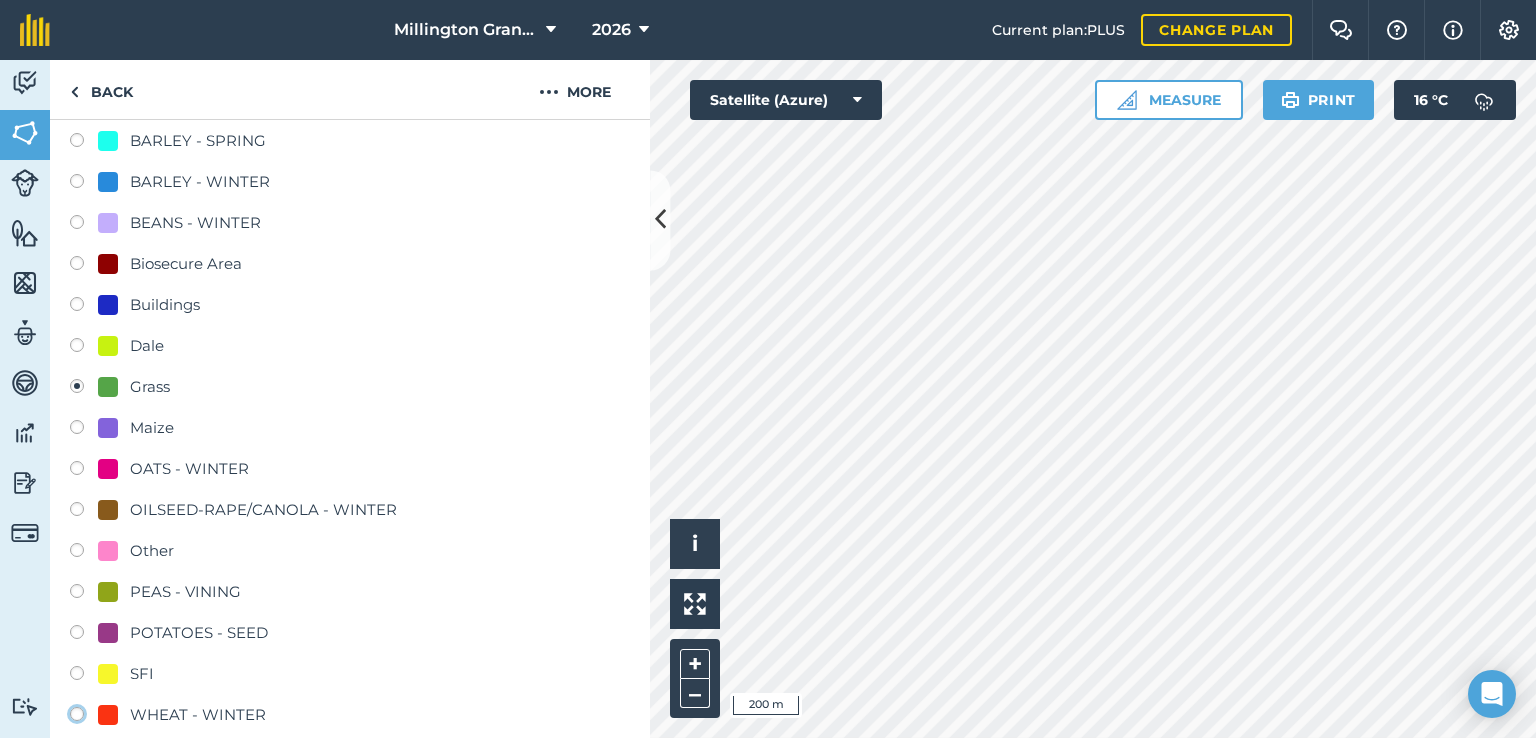 click on "WHEAT - WINTER" at bounding box center [-9923, 713] 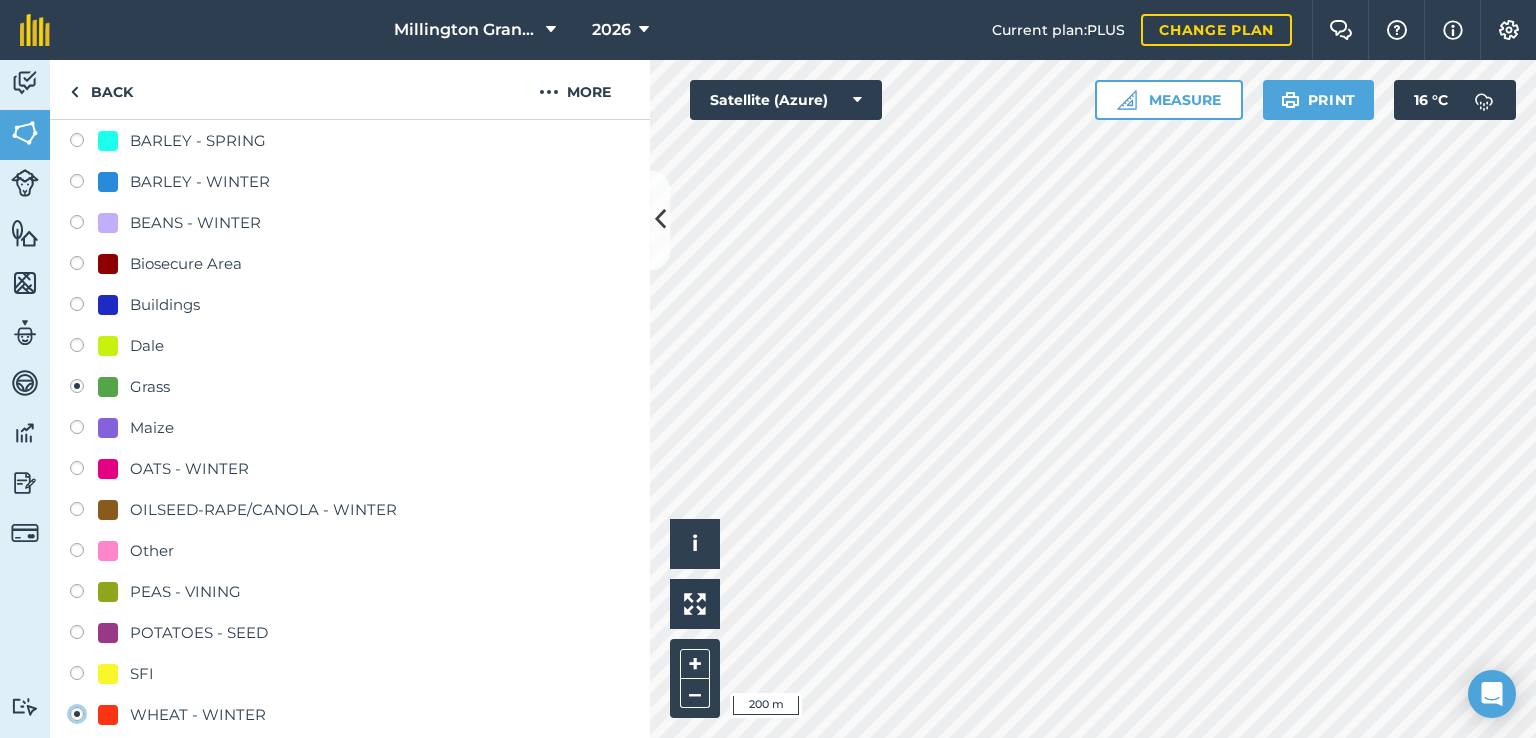 radio on "true" 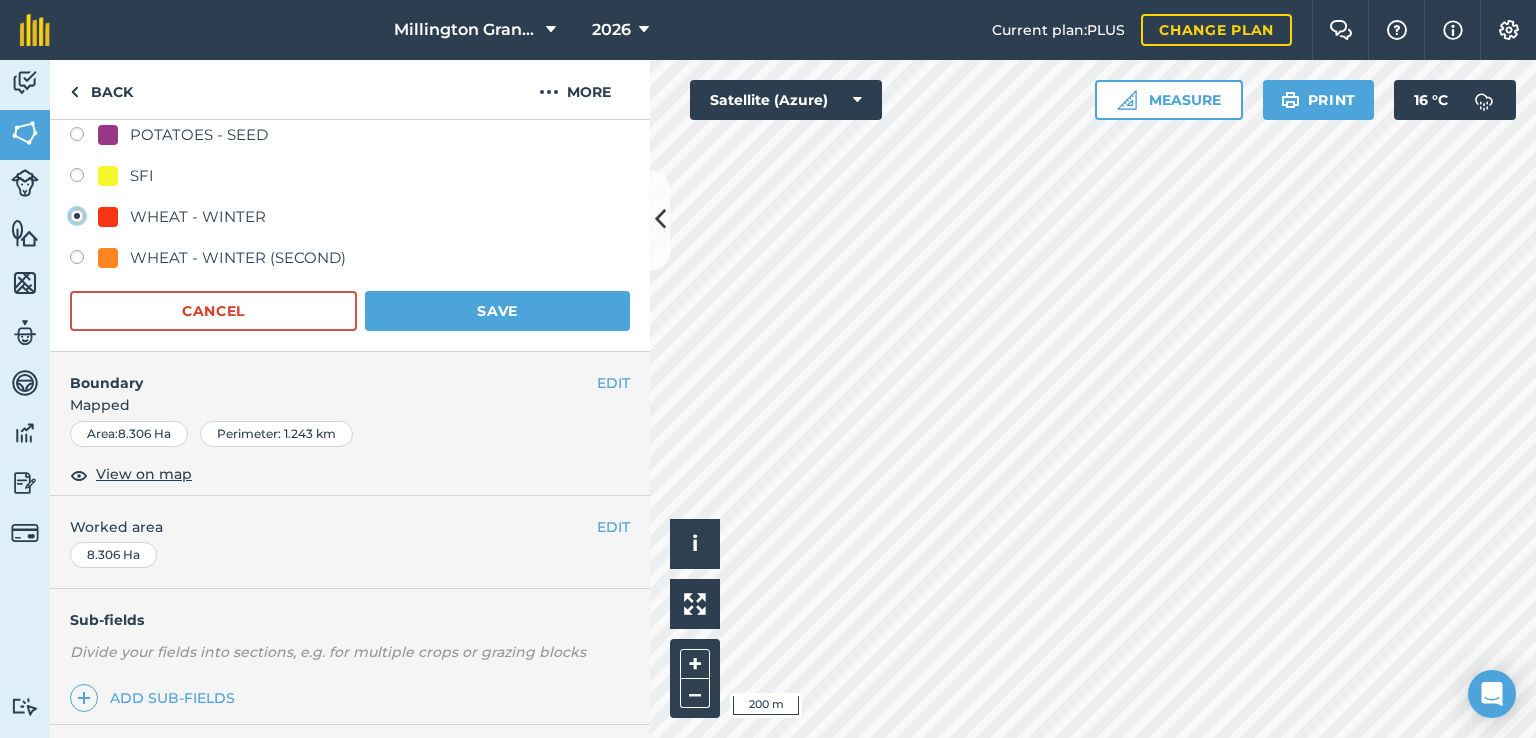 scroll, scrollTop: 800, scrollLeft: 0, axis: vertical 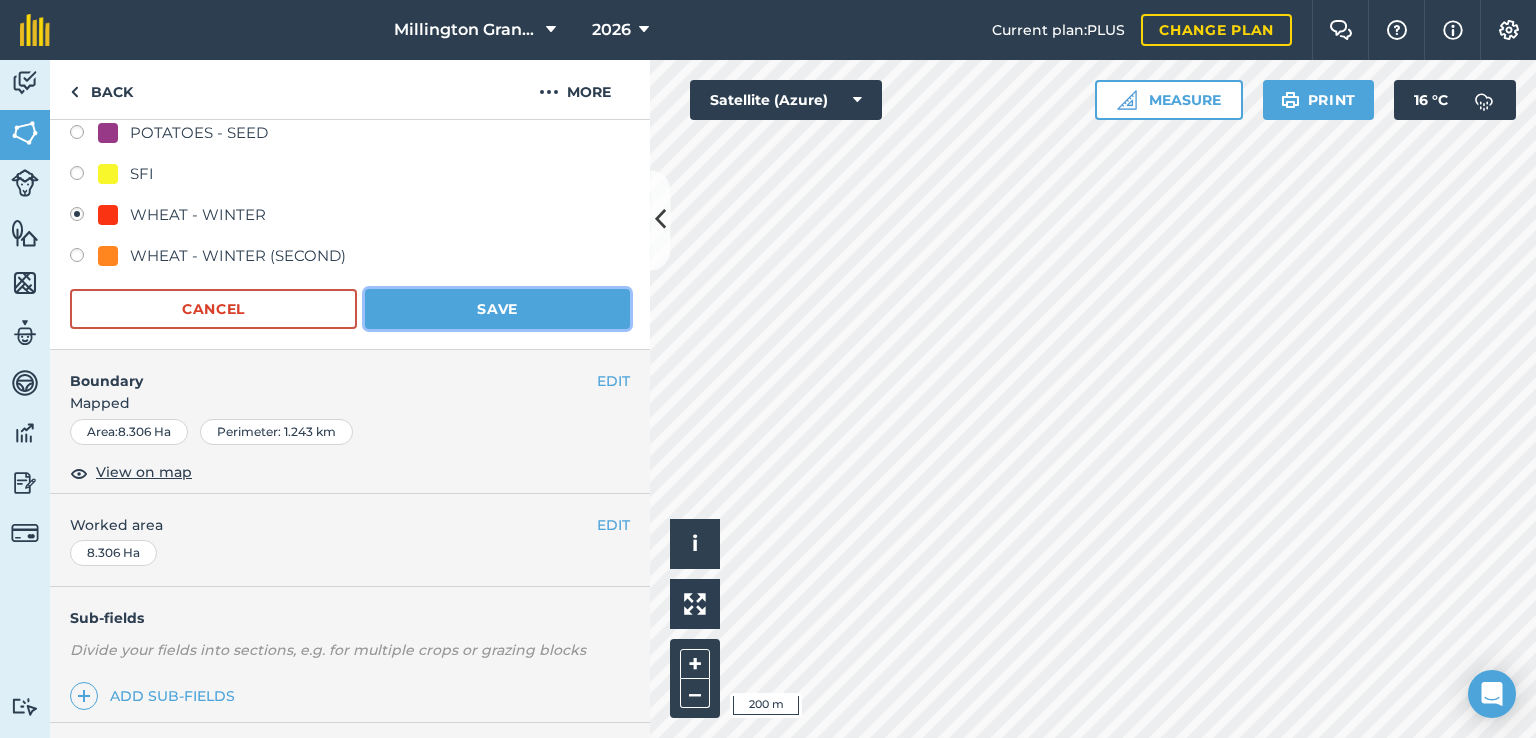 click on "Save" at bounding box center [497, 309] 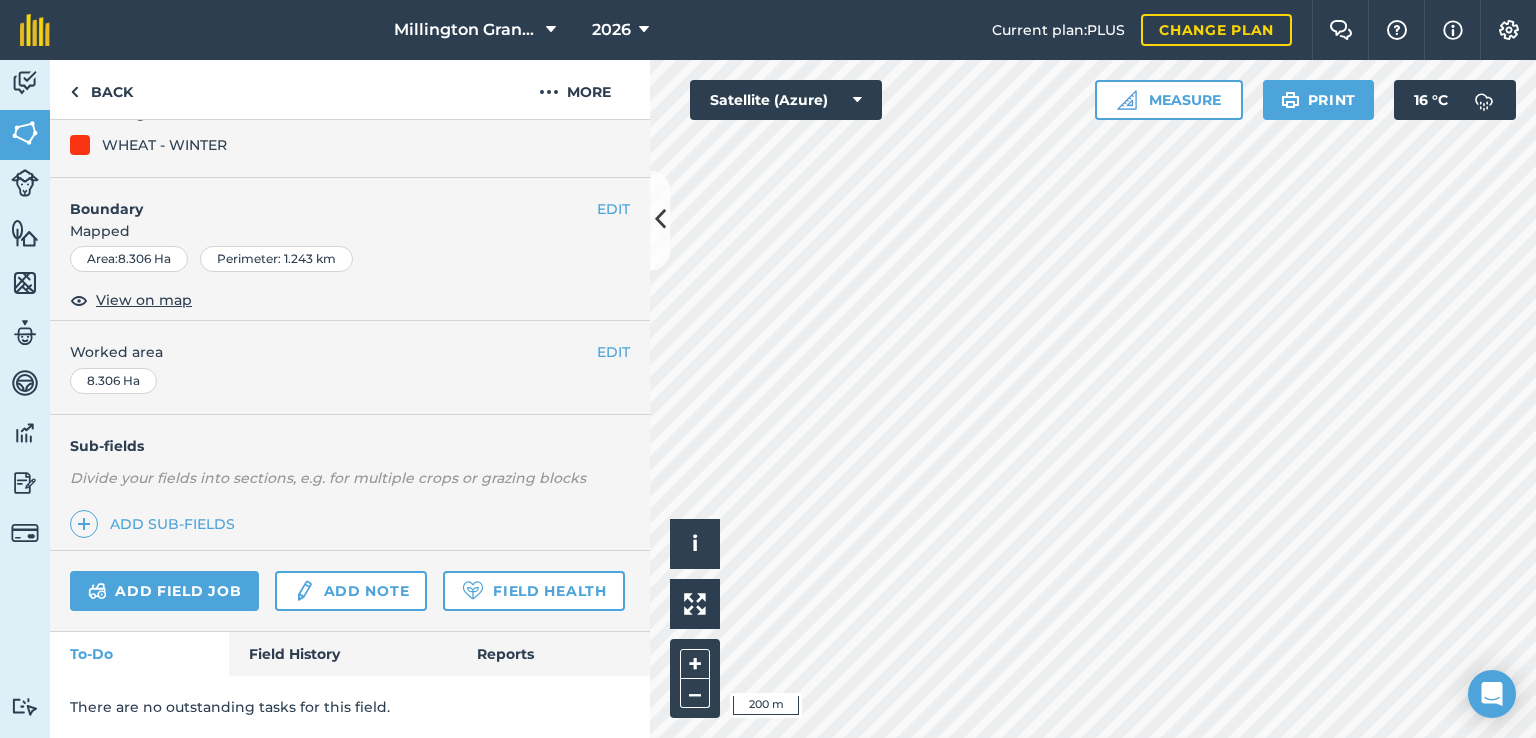 scroll, scrollTop: 256, scrollLeft: 0, axis: vertical 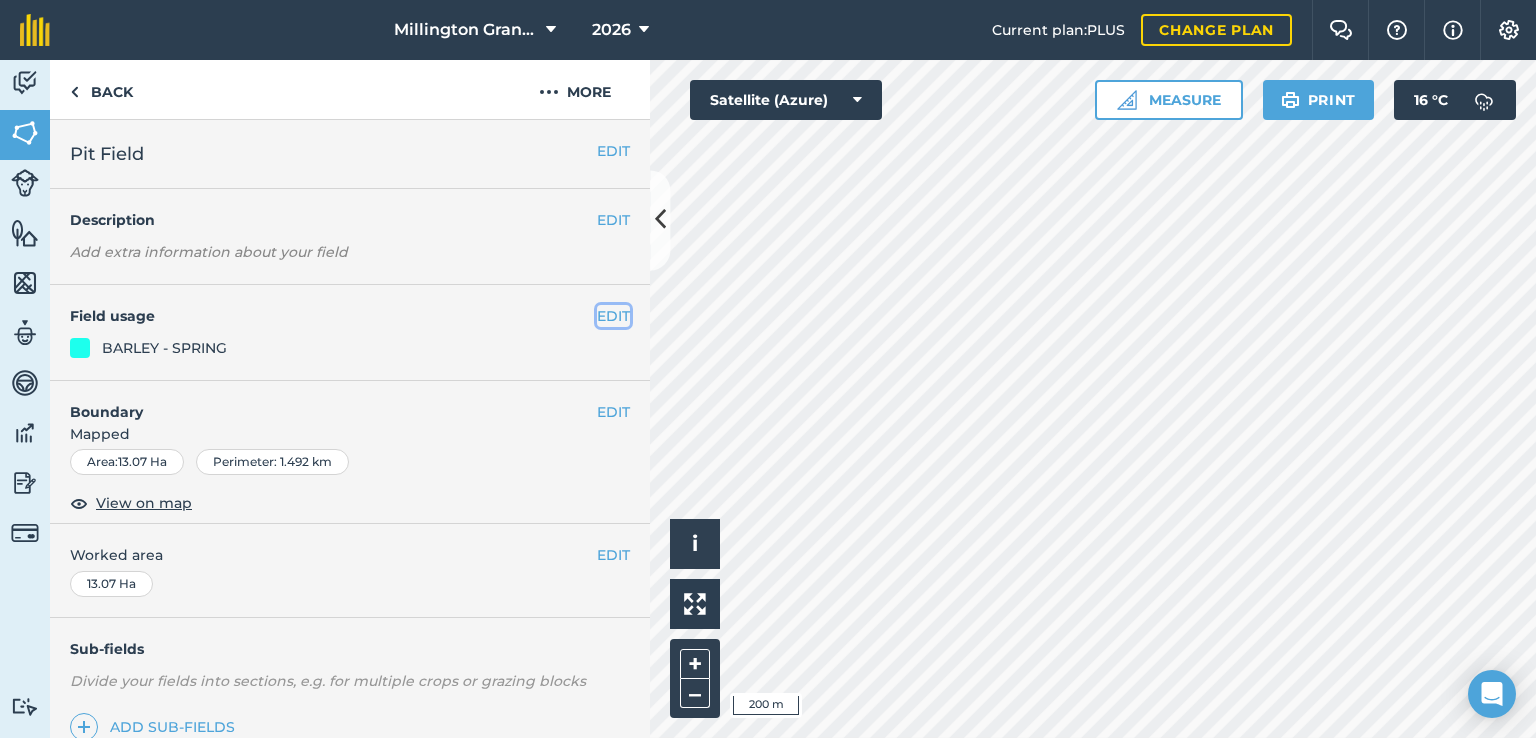 click on "EDIT" at bounding box center (613, 316) 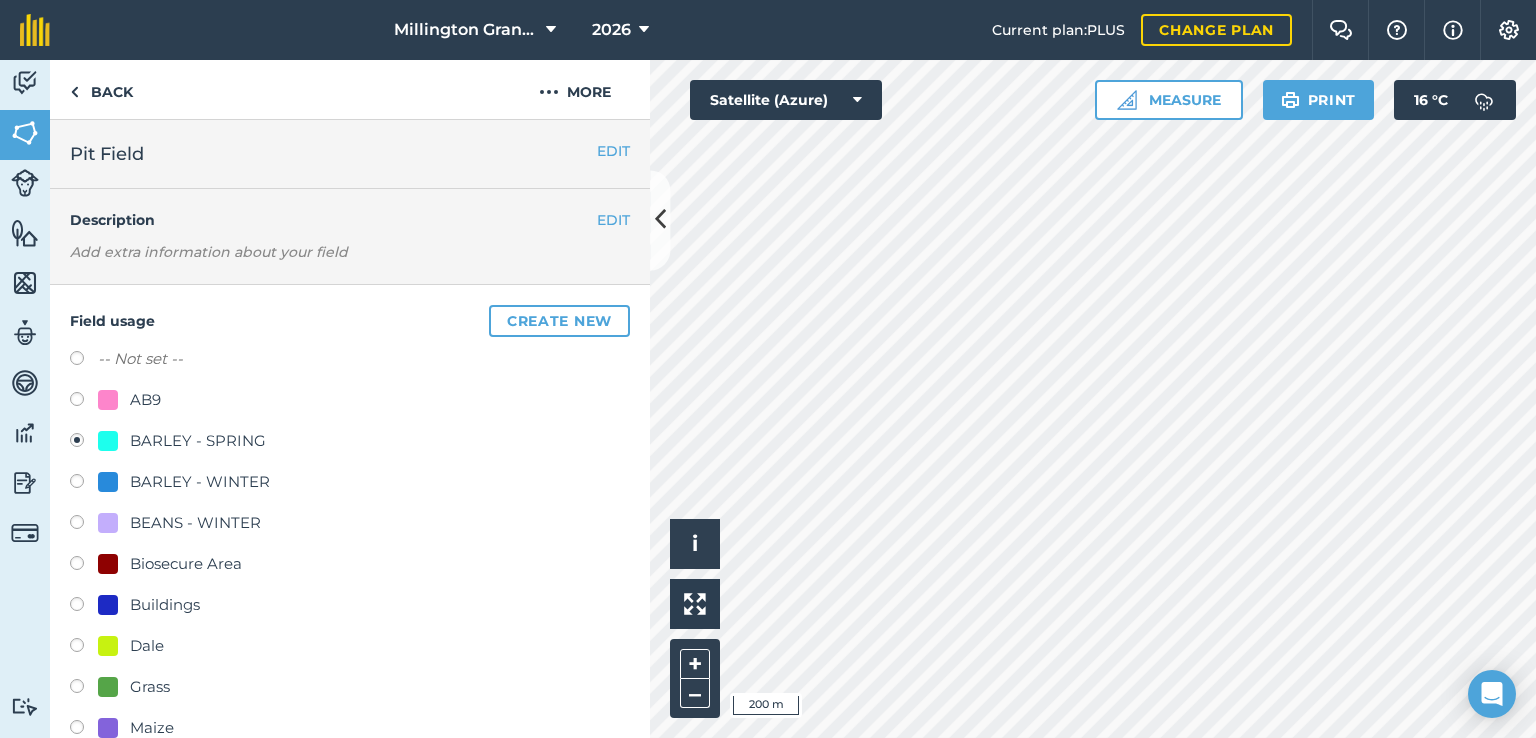 click on "BARLEY - WINTER" at bounding box center [200, 482] 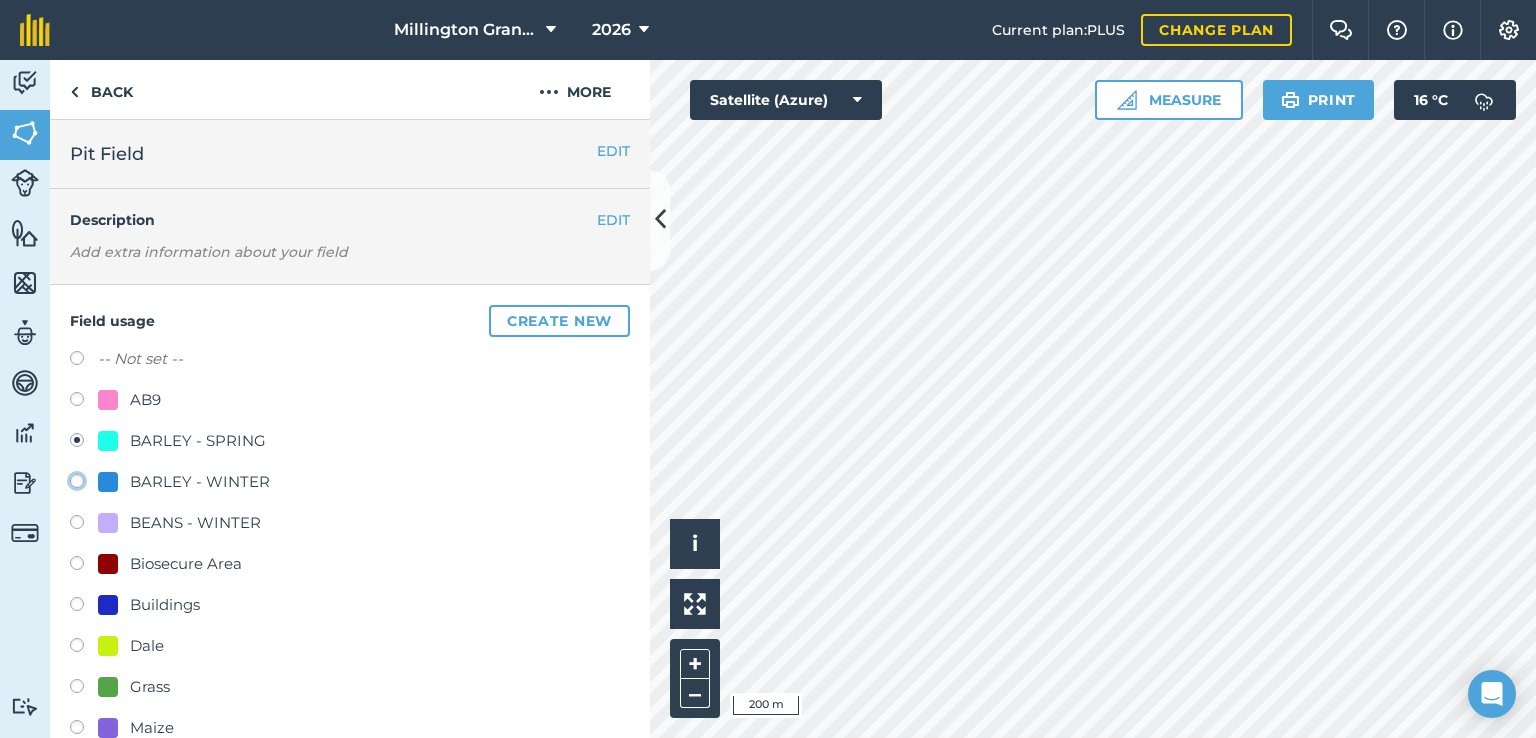 click on "BARLEY - WINTER" at bounding box center [-9923, 480] 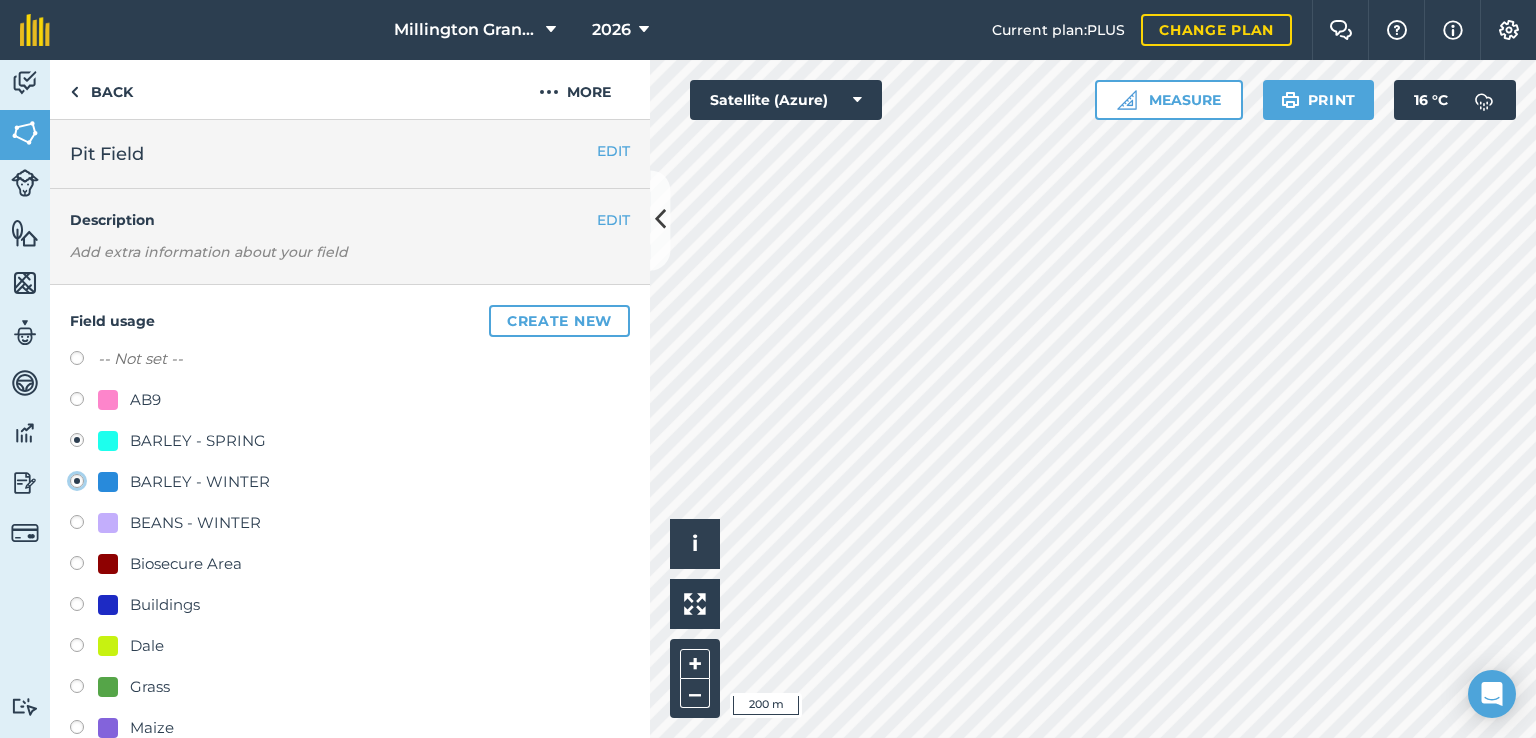 radio on "true" 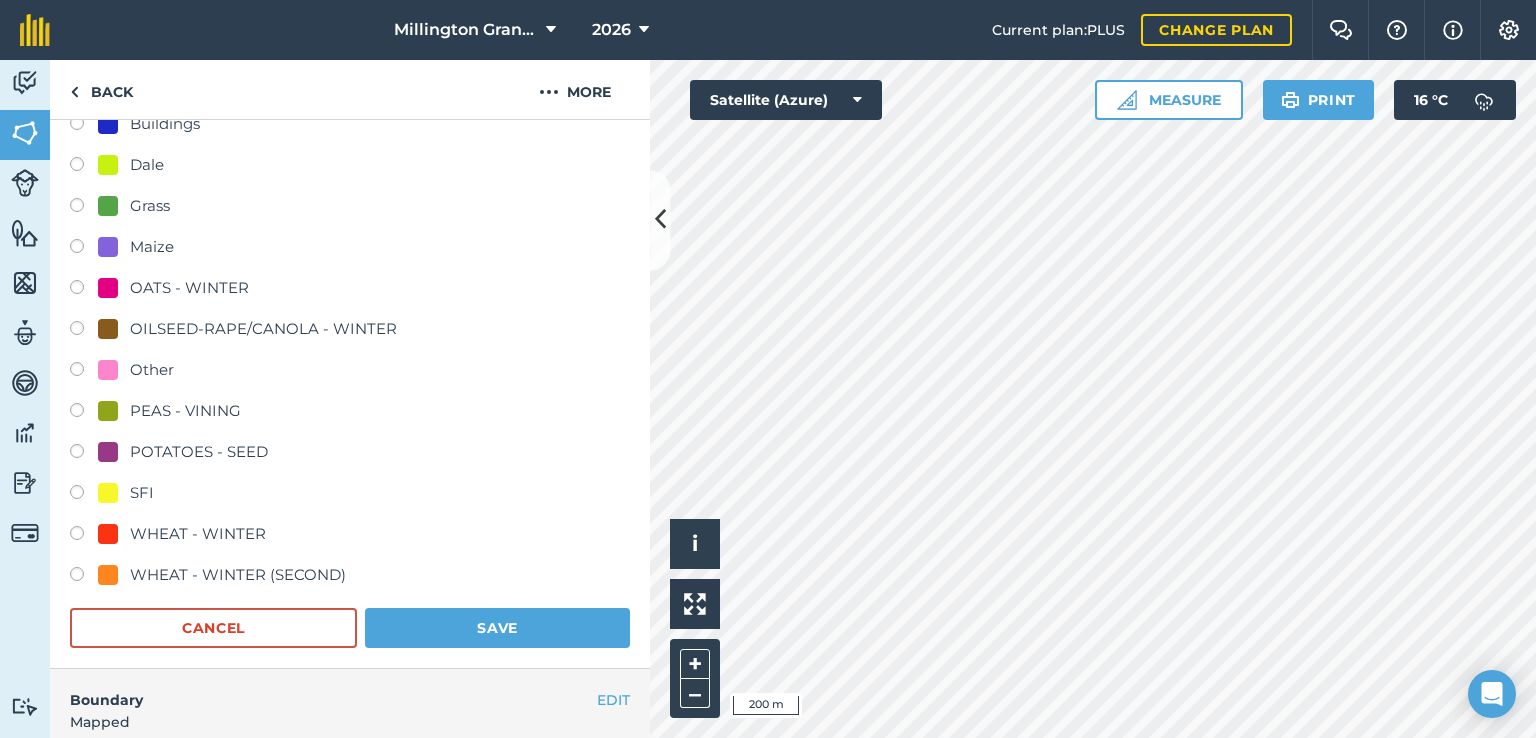 scroll, scrollTop: 500, scrollLeft: 0, axis: vertical 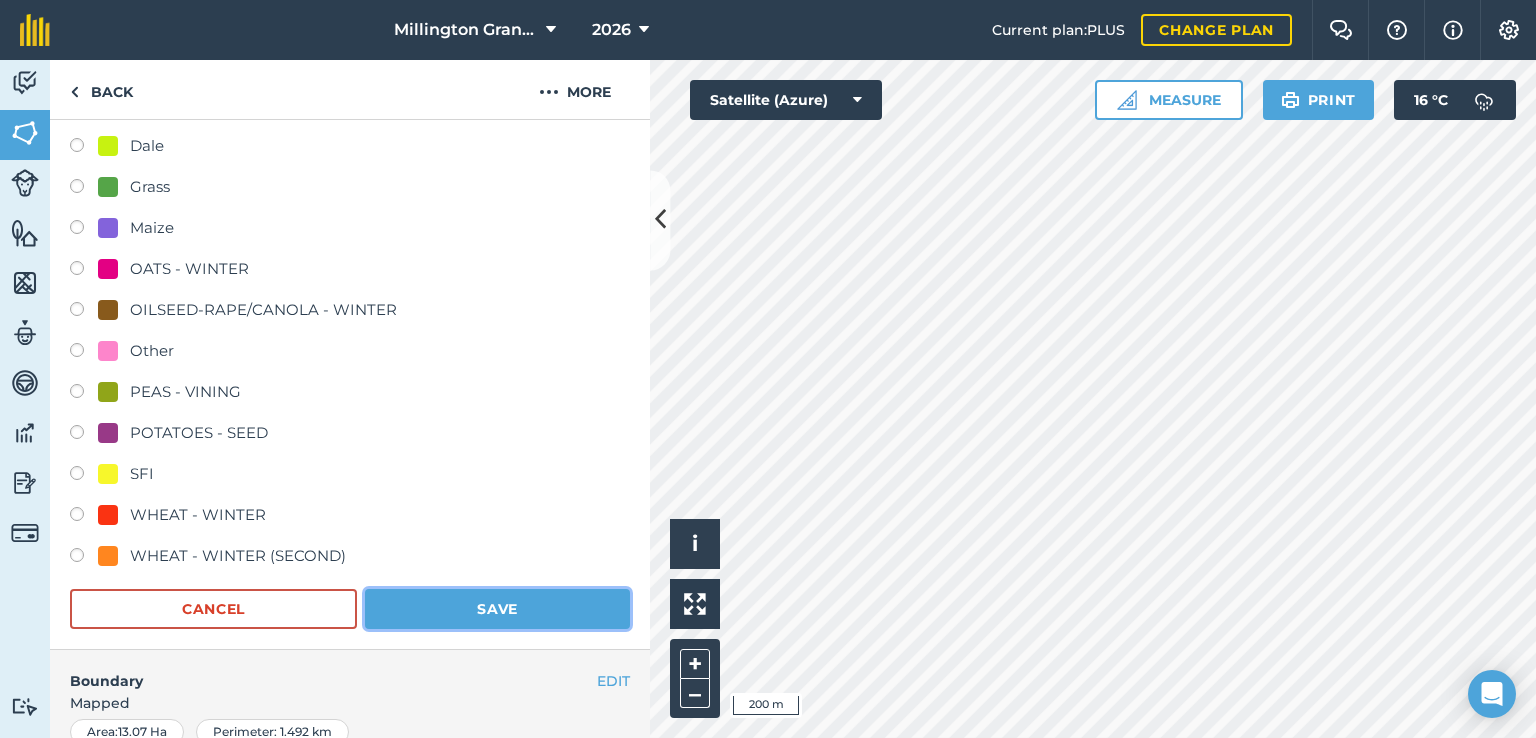 click on "Save" at bounding box center [497, 609] 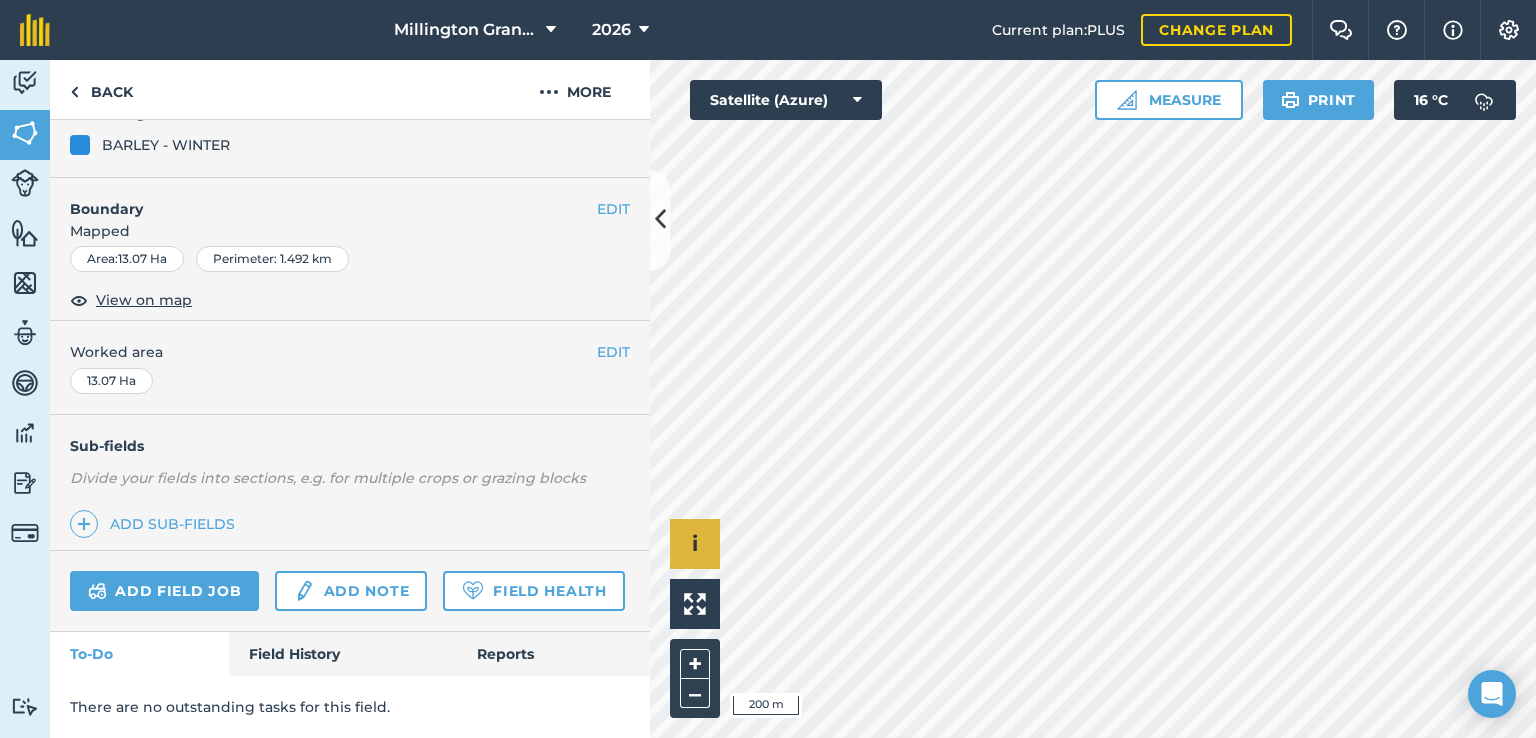 scroll, scrollTop: 256, scrollLeft: 0, axis: vertical 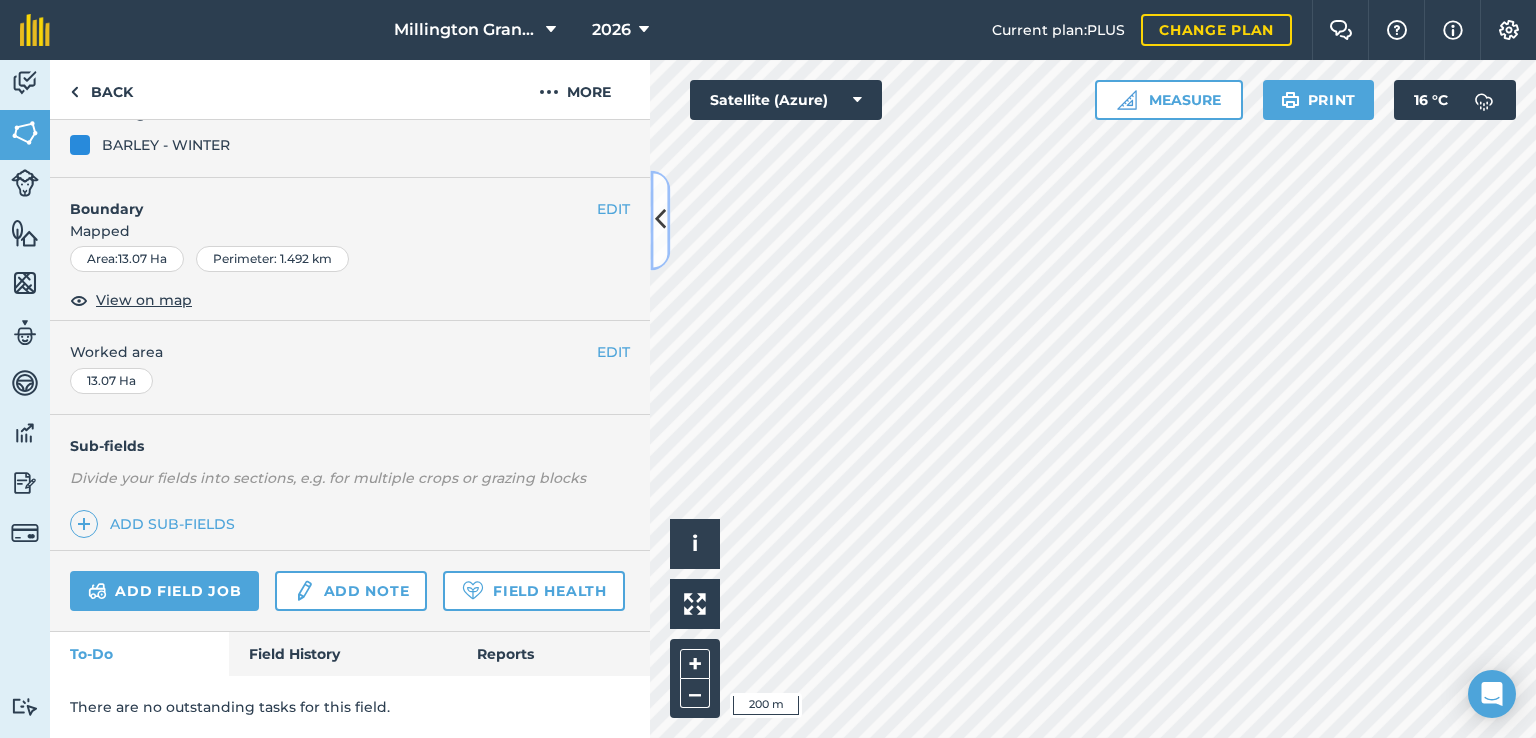click at bounding box center [660, 220] 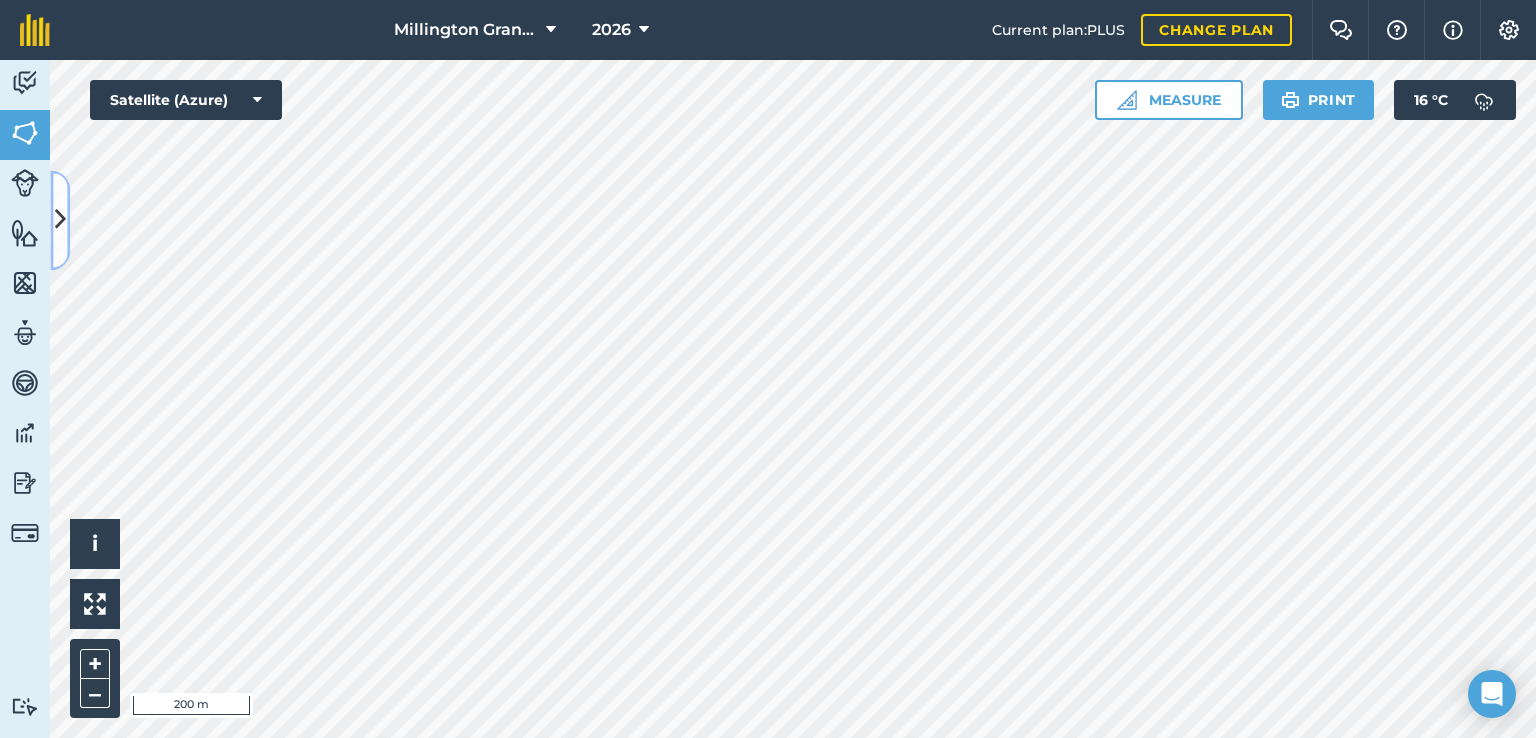 click at bounding box center [60, 220] 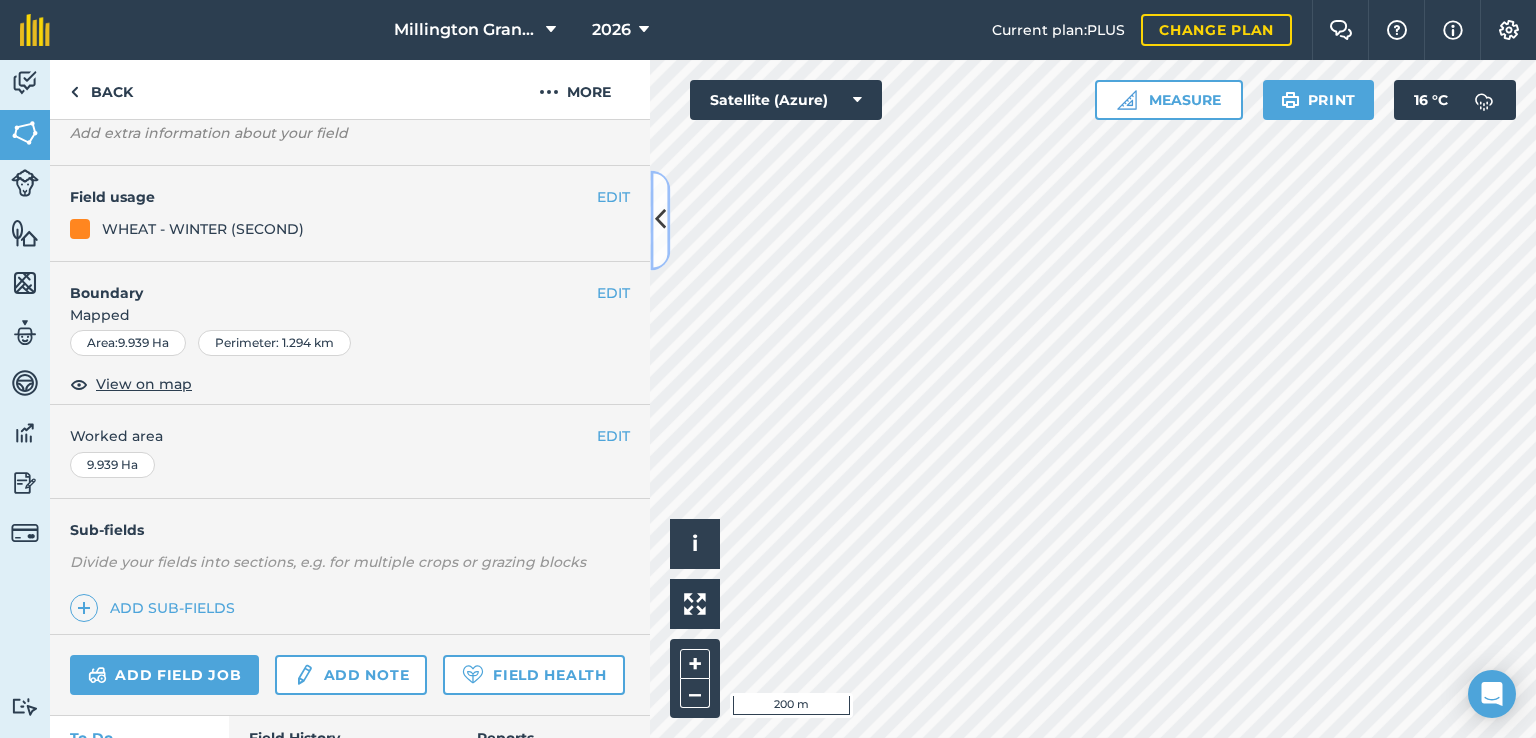scroll, scrollTop: 0, scrollLeft: 0, axis: both 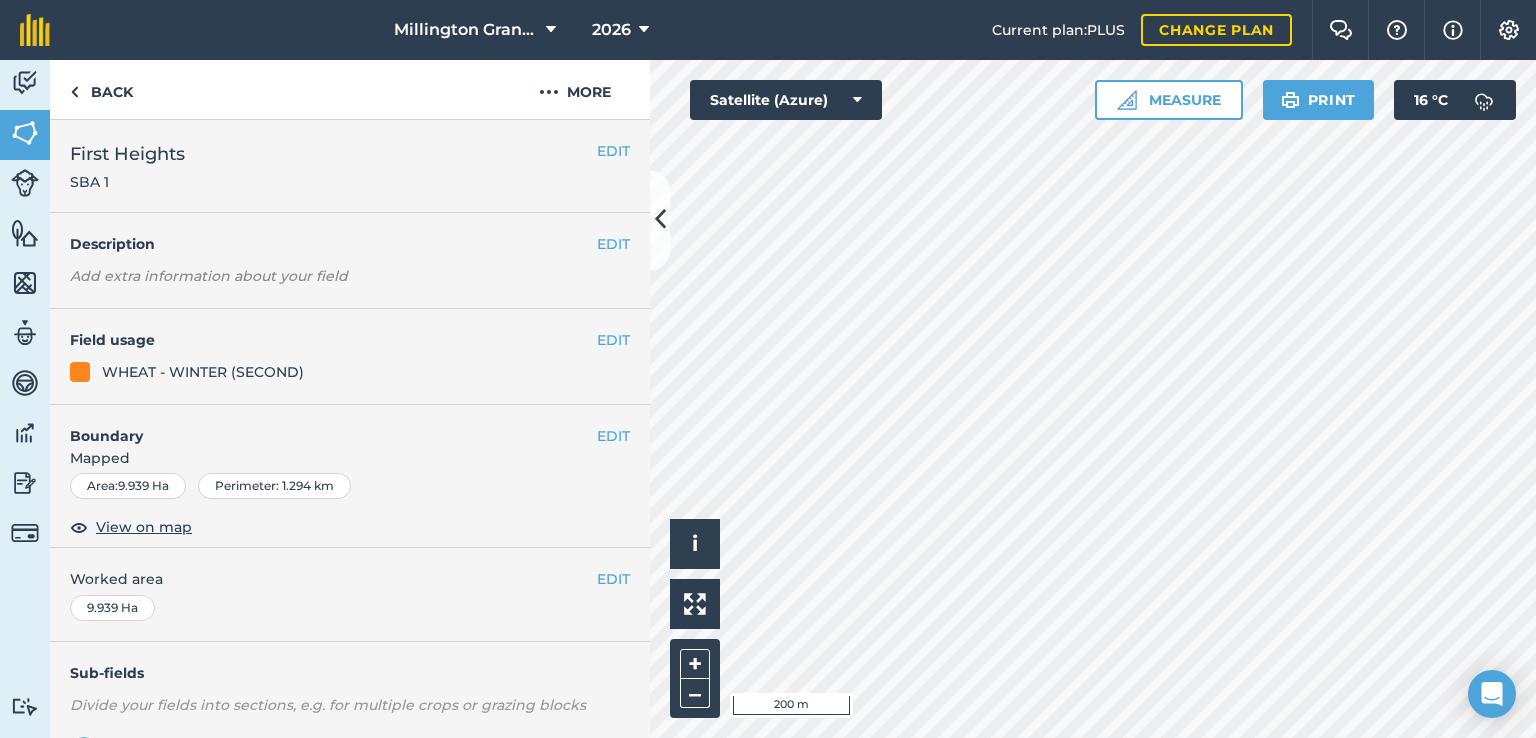 click on "Field usage" at bounding box center (333, 340) 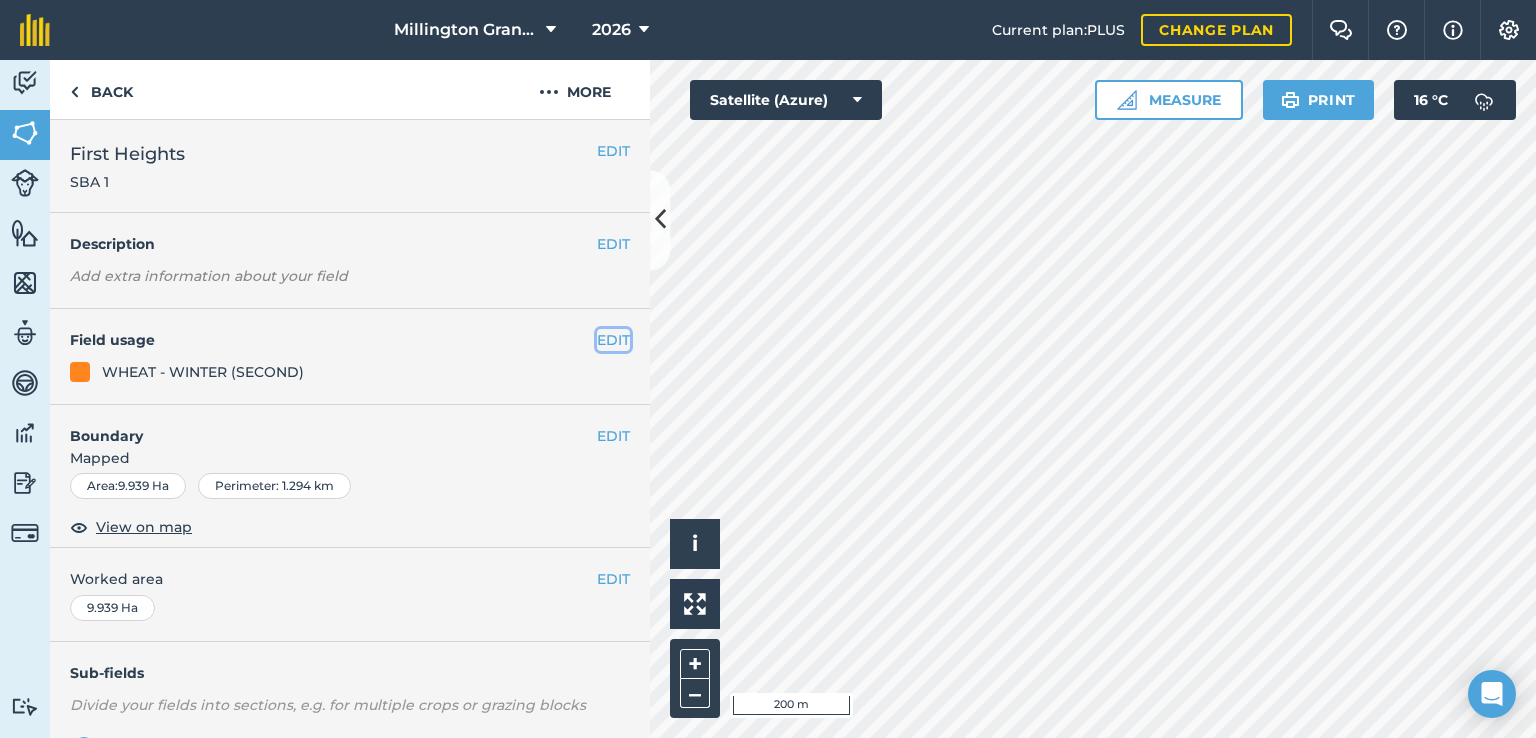 click on "EDIT" at bounding box center (613, 340) 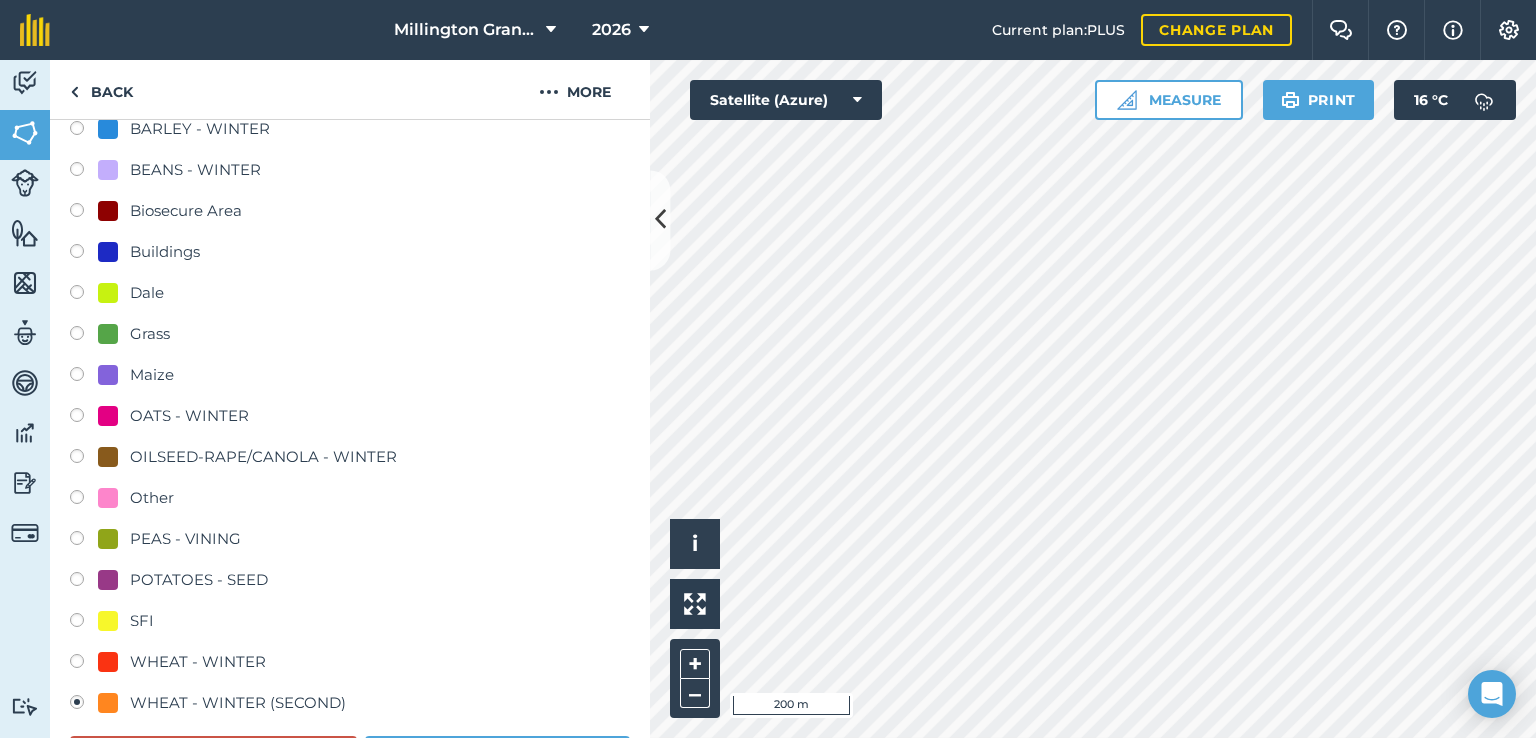 scroll, scrollTop: 400, scrollLeft: 0, axis: vertical 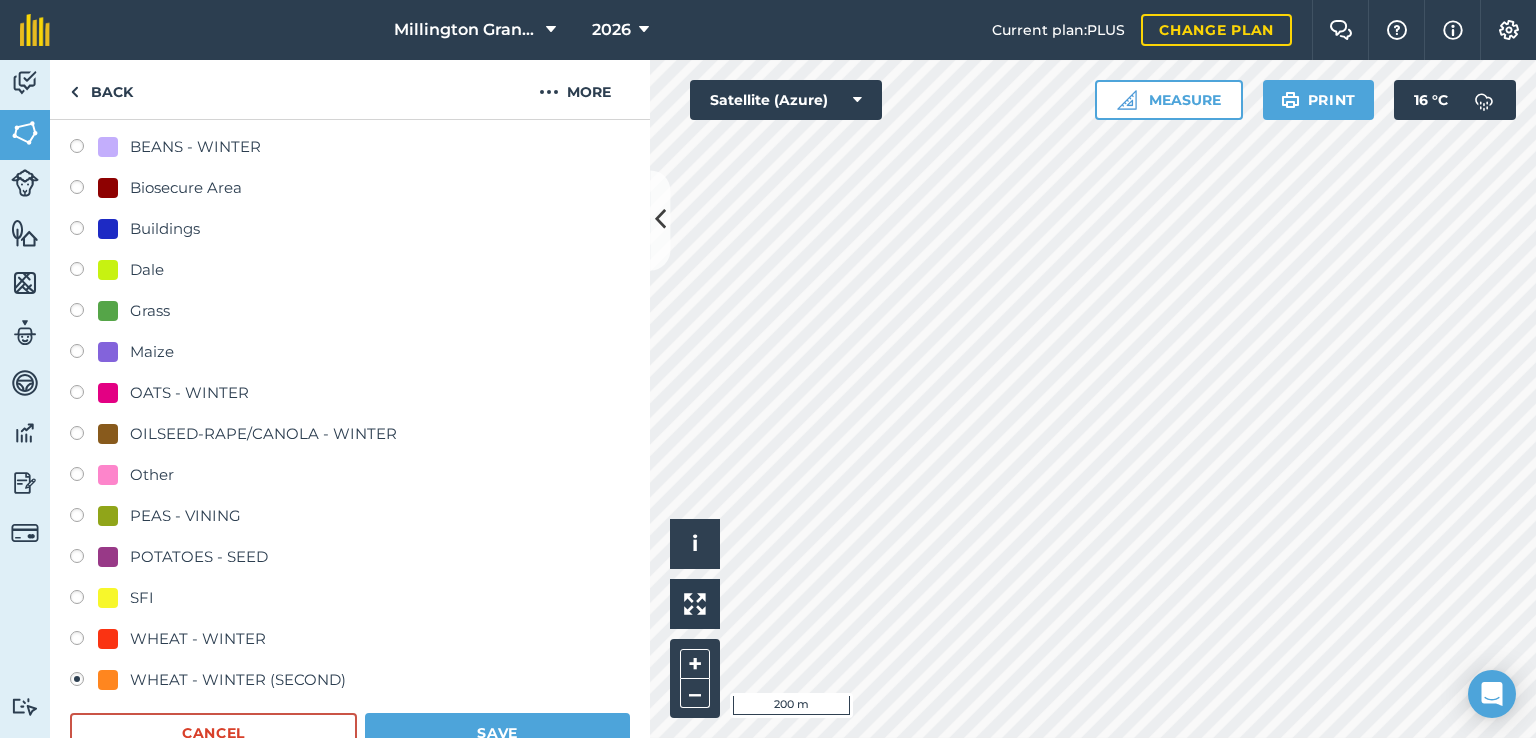 click on "WHEAT - WINTER" at bounding box center (198, 639) 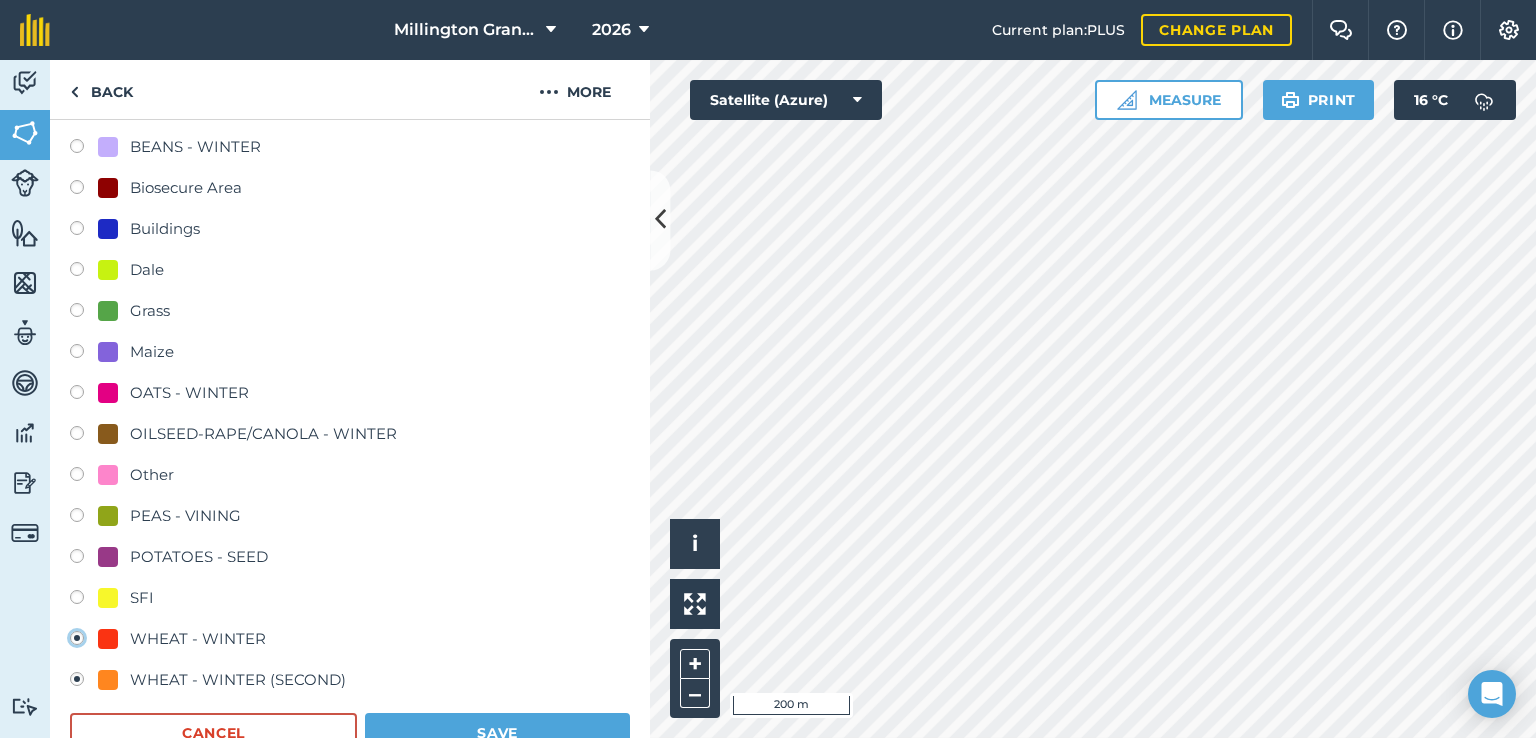 radio on "true" 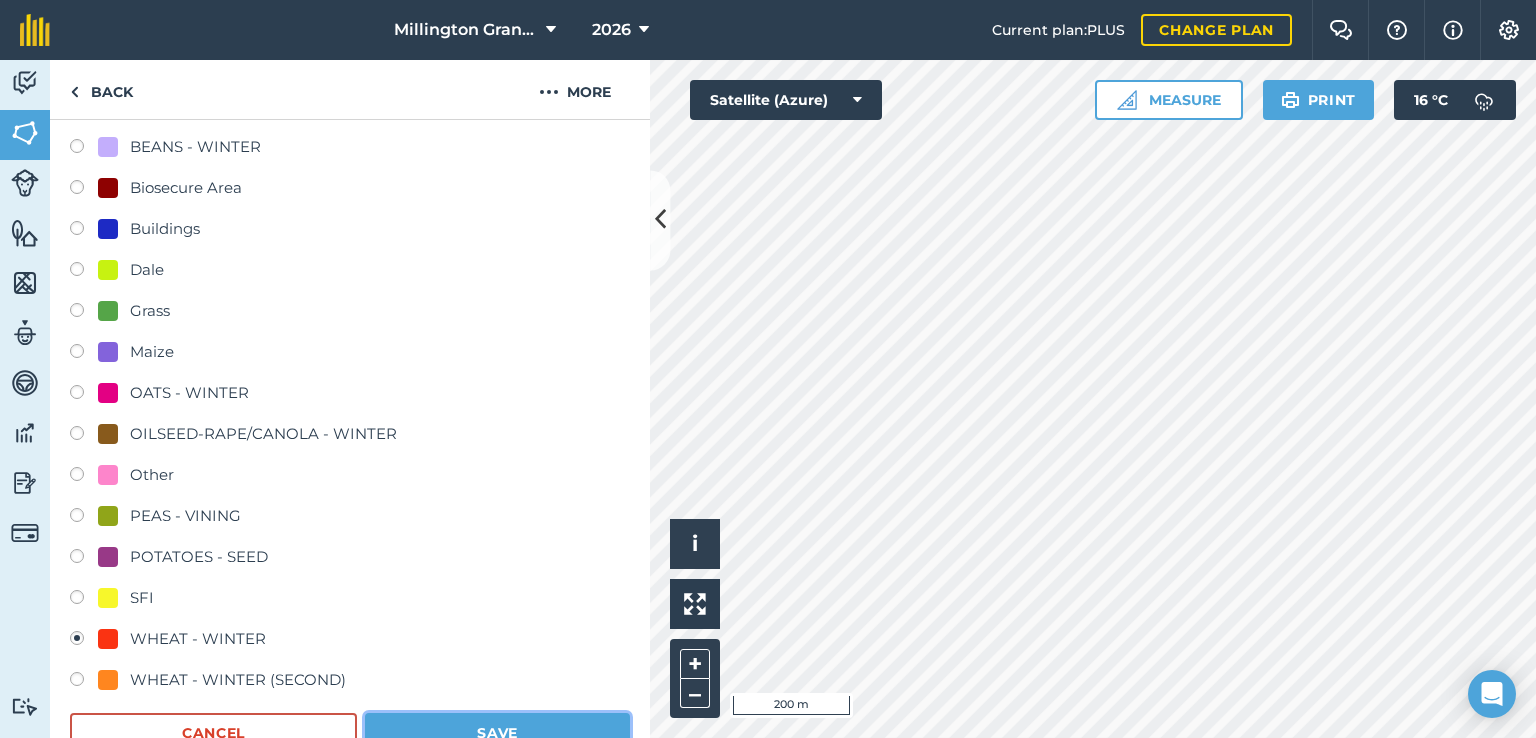 click on "Save" at bounding box center (497, 733) 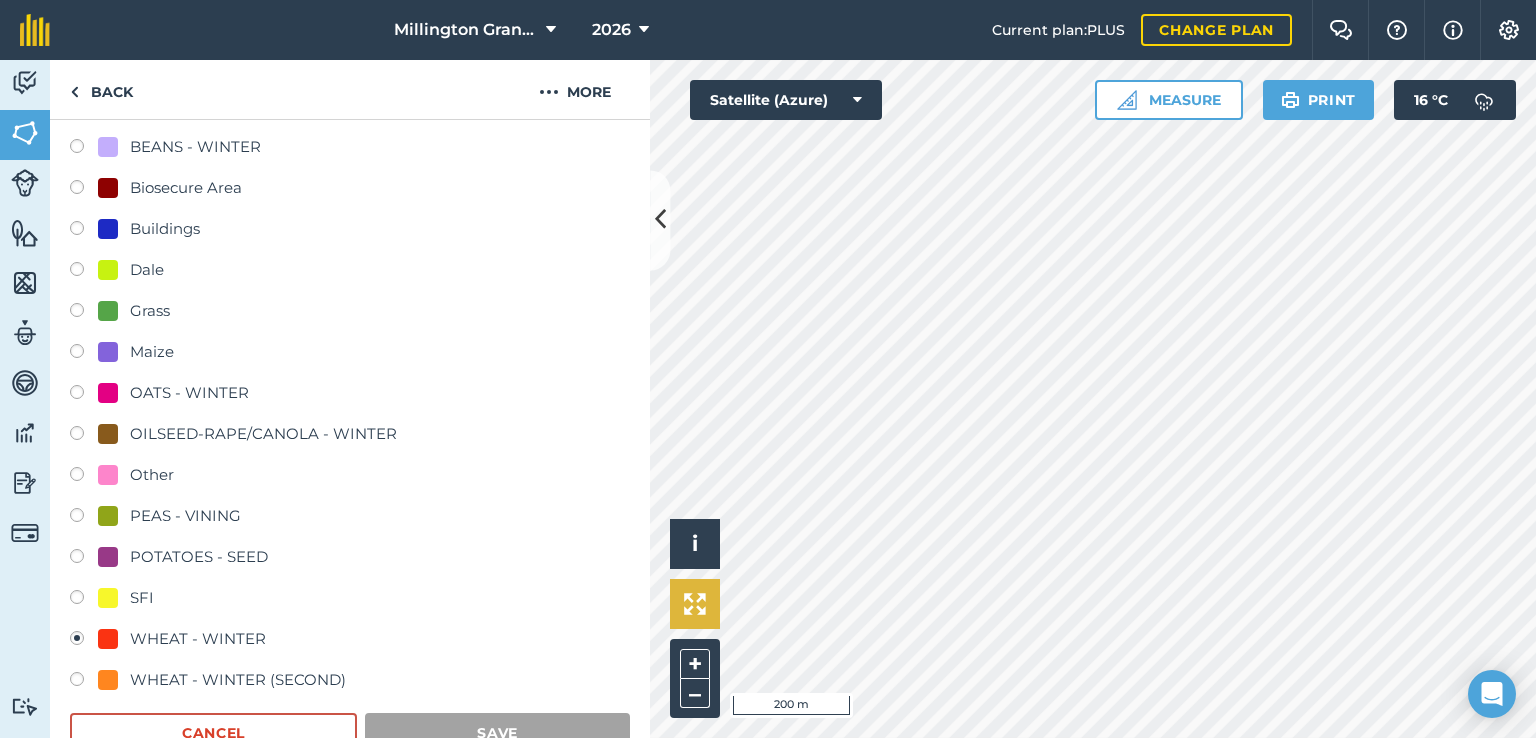 scroll, scrollTop: 280, scrollLeft: 0, axis: vertical 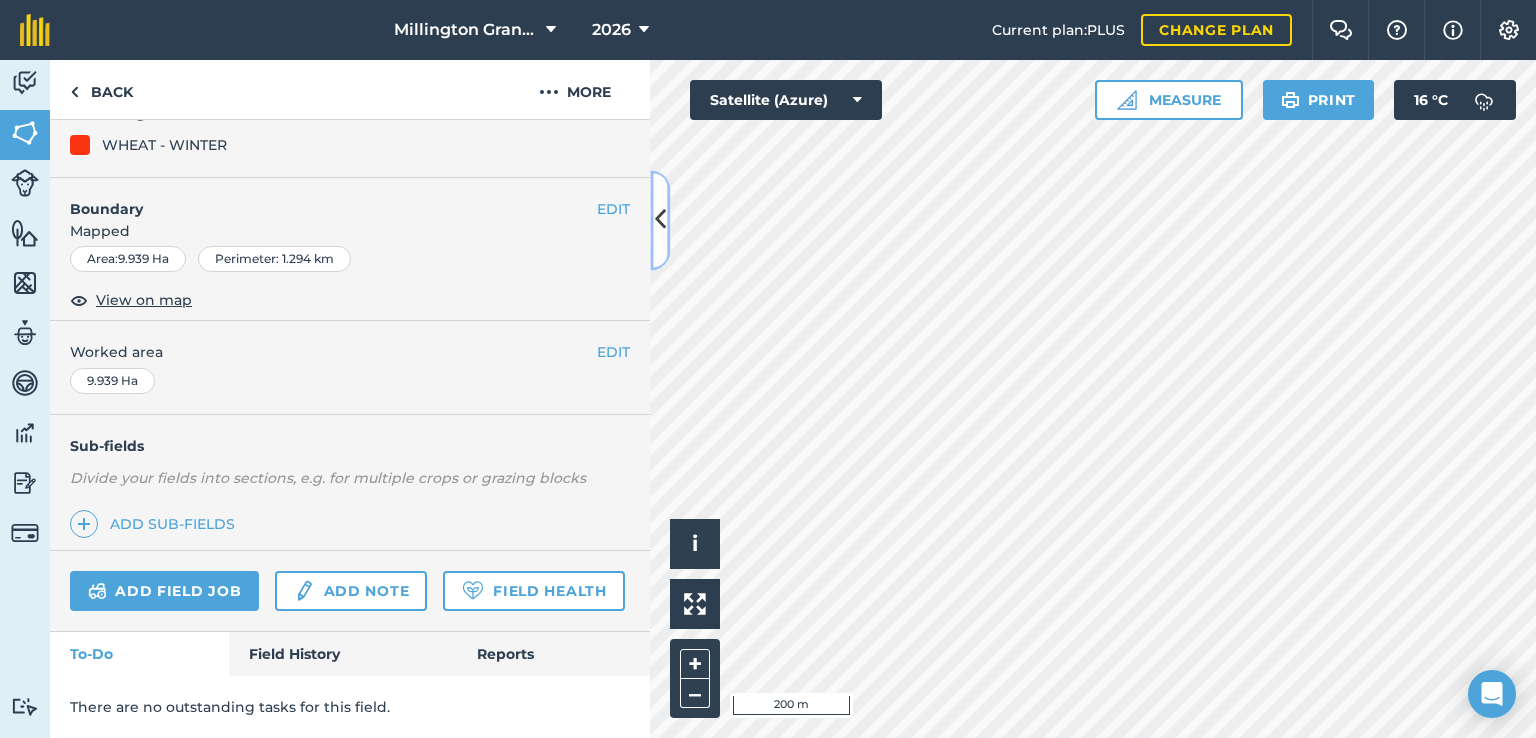 click at bounding box center (660, 220) 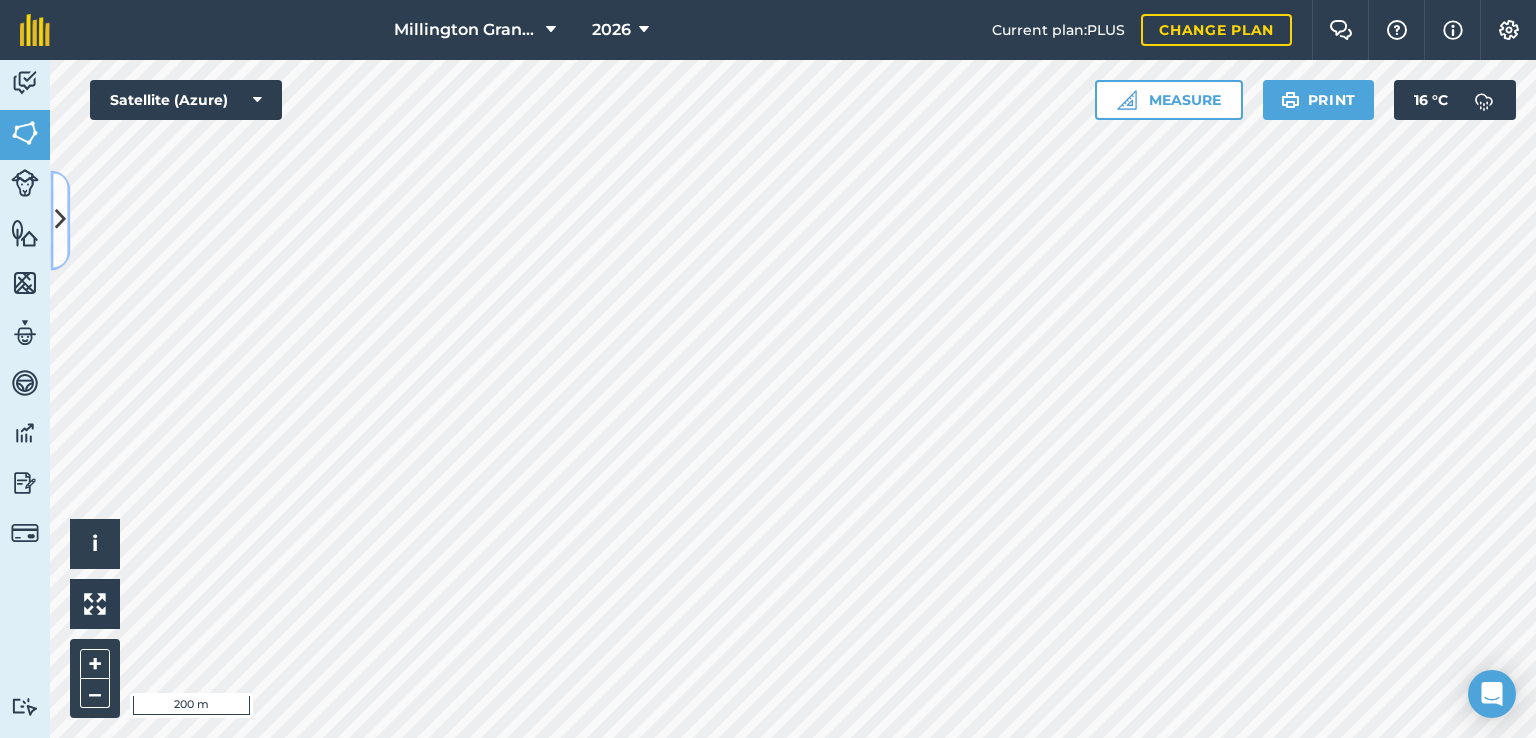 click at bounding box center [60, 220] 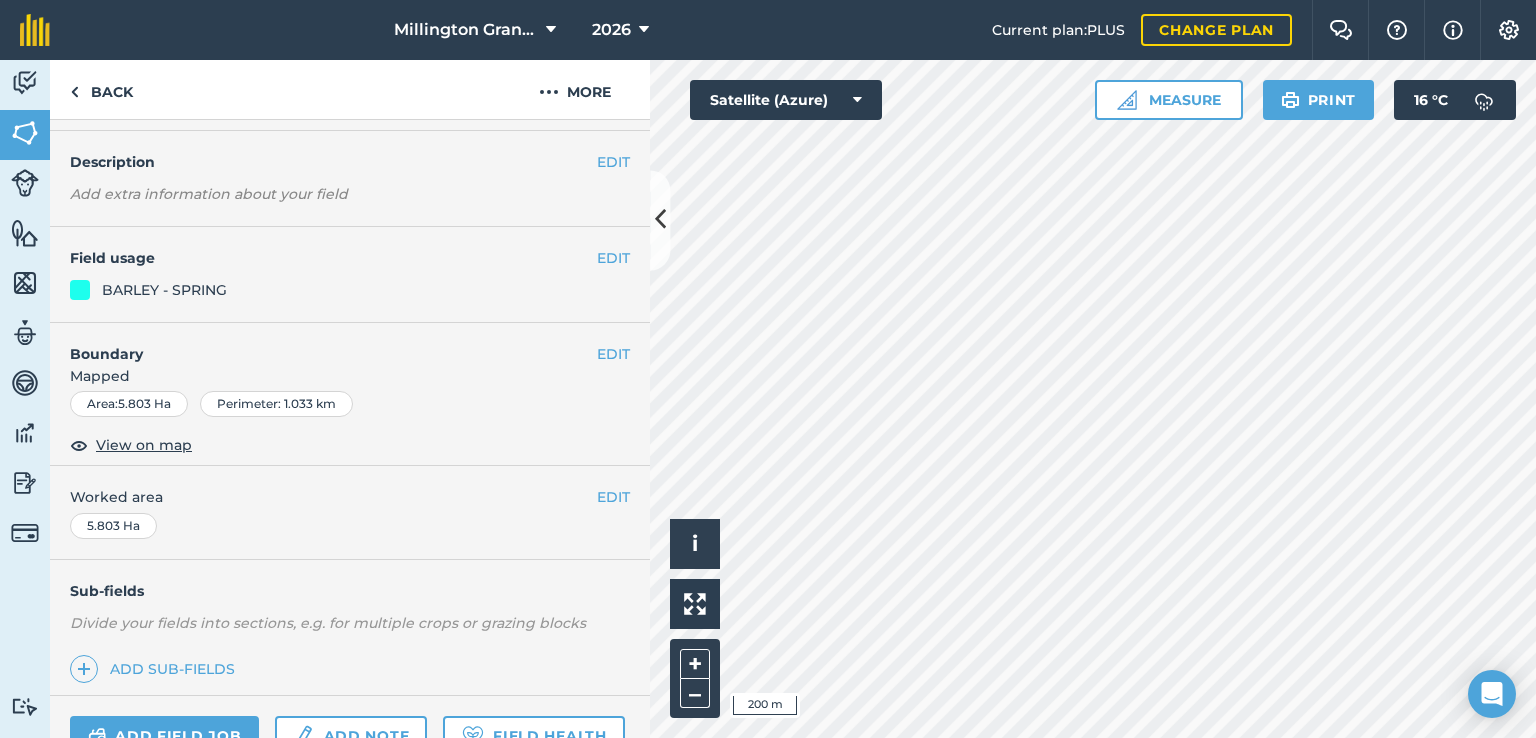 scroll, scrollTop: 56, scrollLeft: 0, axis: vertical 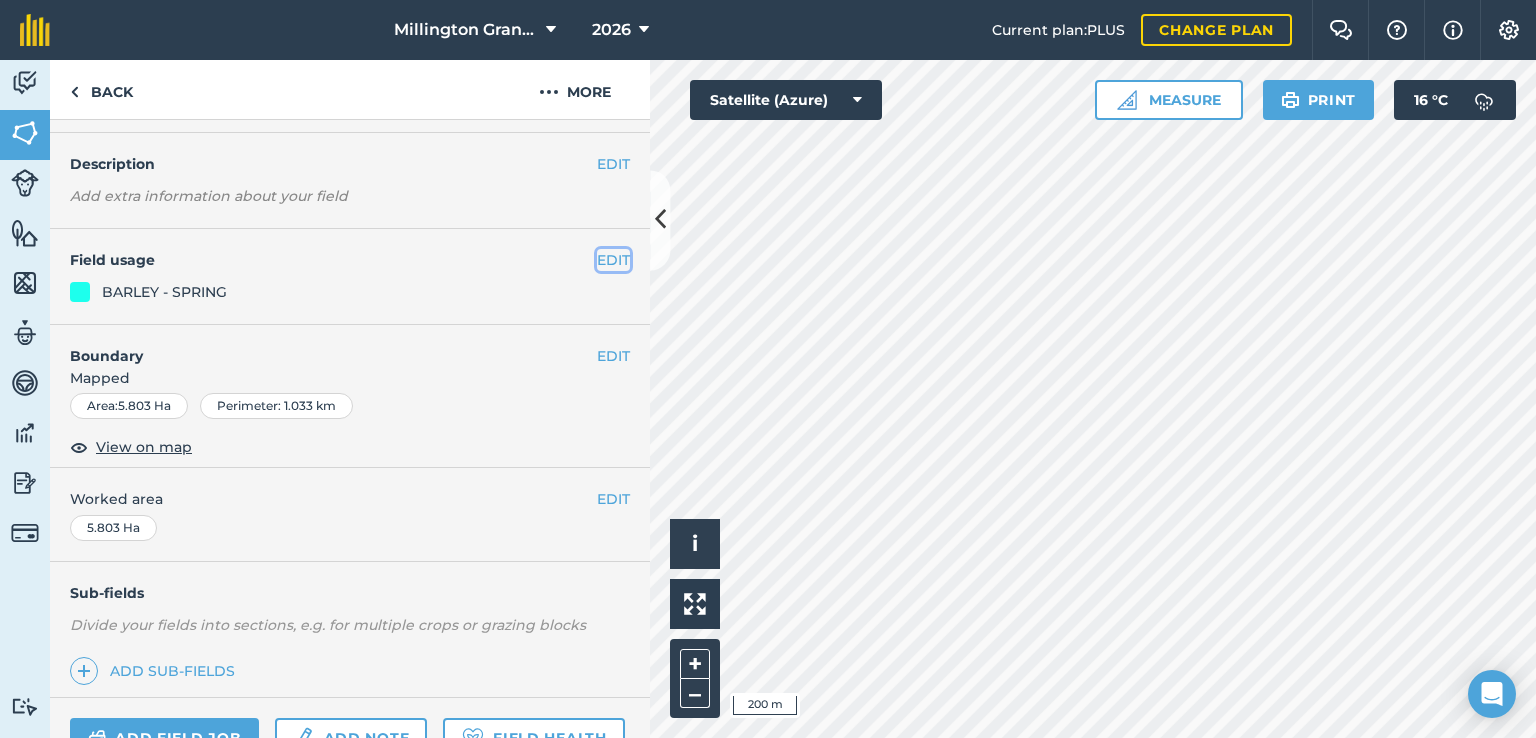 click on "EDIT" at bounding box center (613, 260) 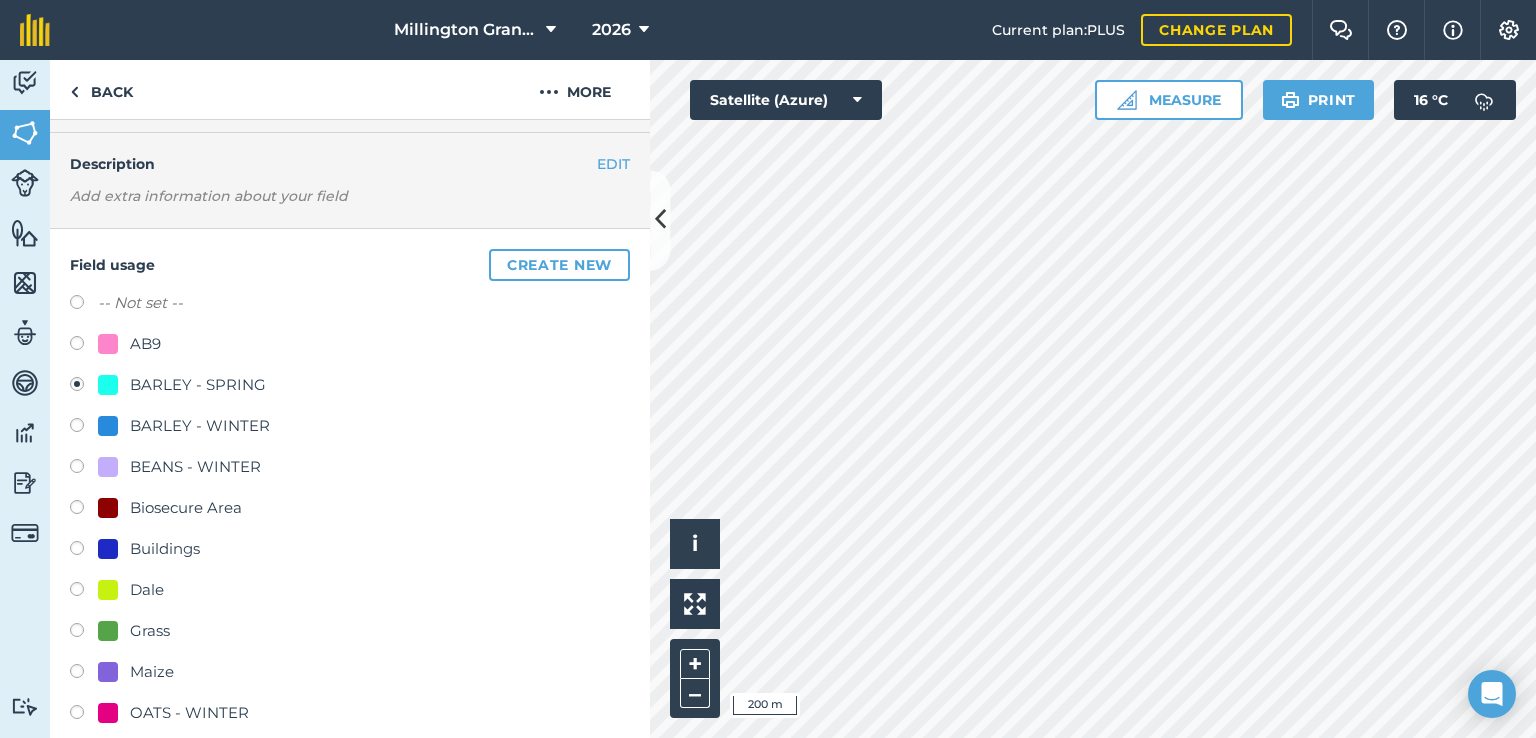 scroll, scrollTop: 356, scrollLeft: 0, axis: vertical 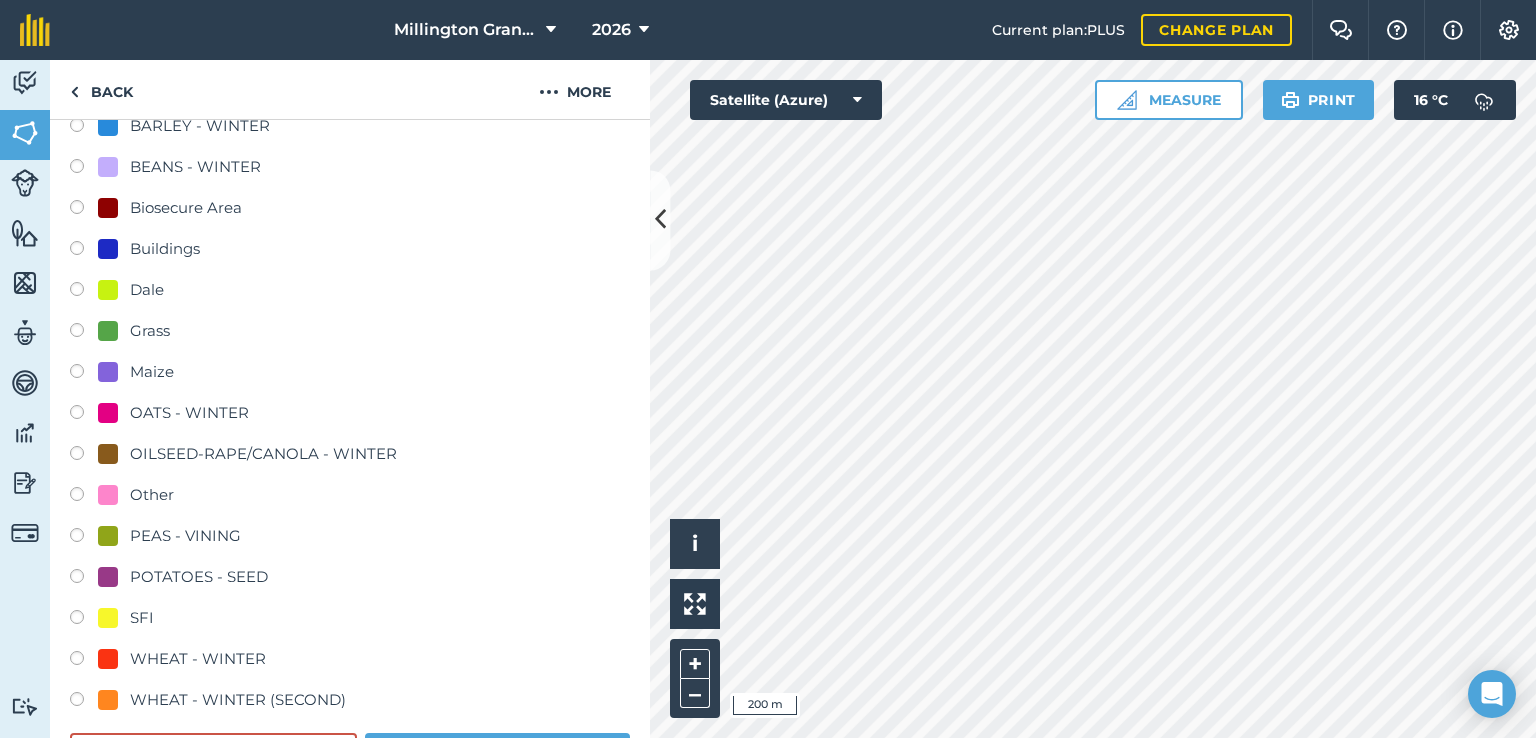 click on "WHEAT - WINTER (SECOND)" at bounding box center [238, 700] 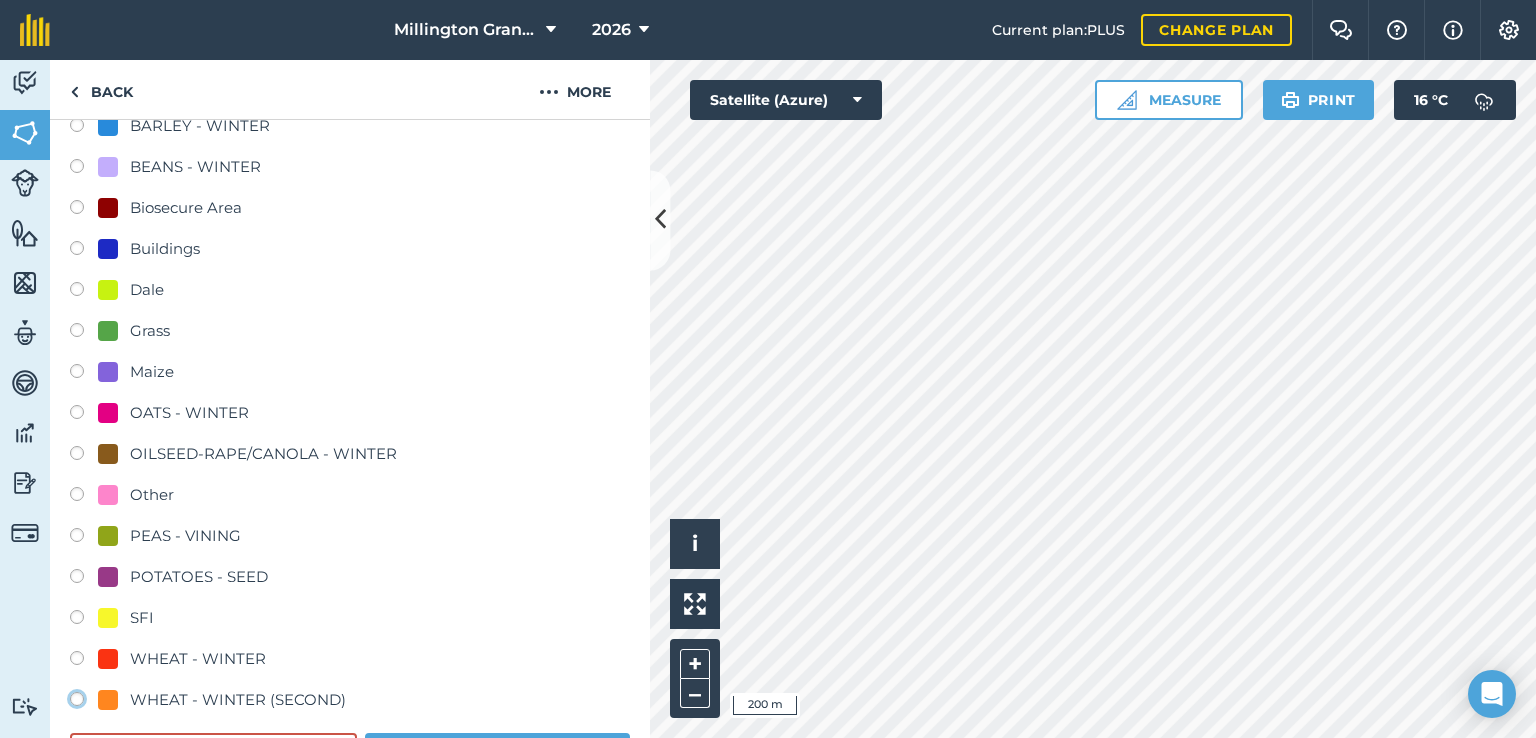 click on "WHEAT - WINTER (SECOND)" at bounding box center (-9923, 698) 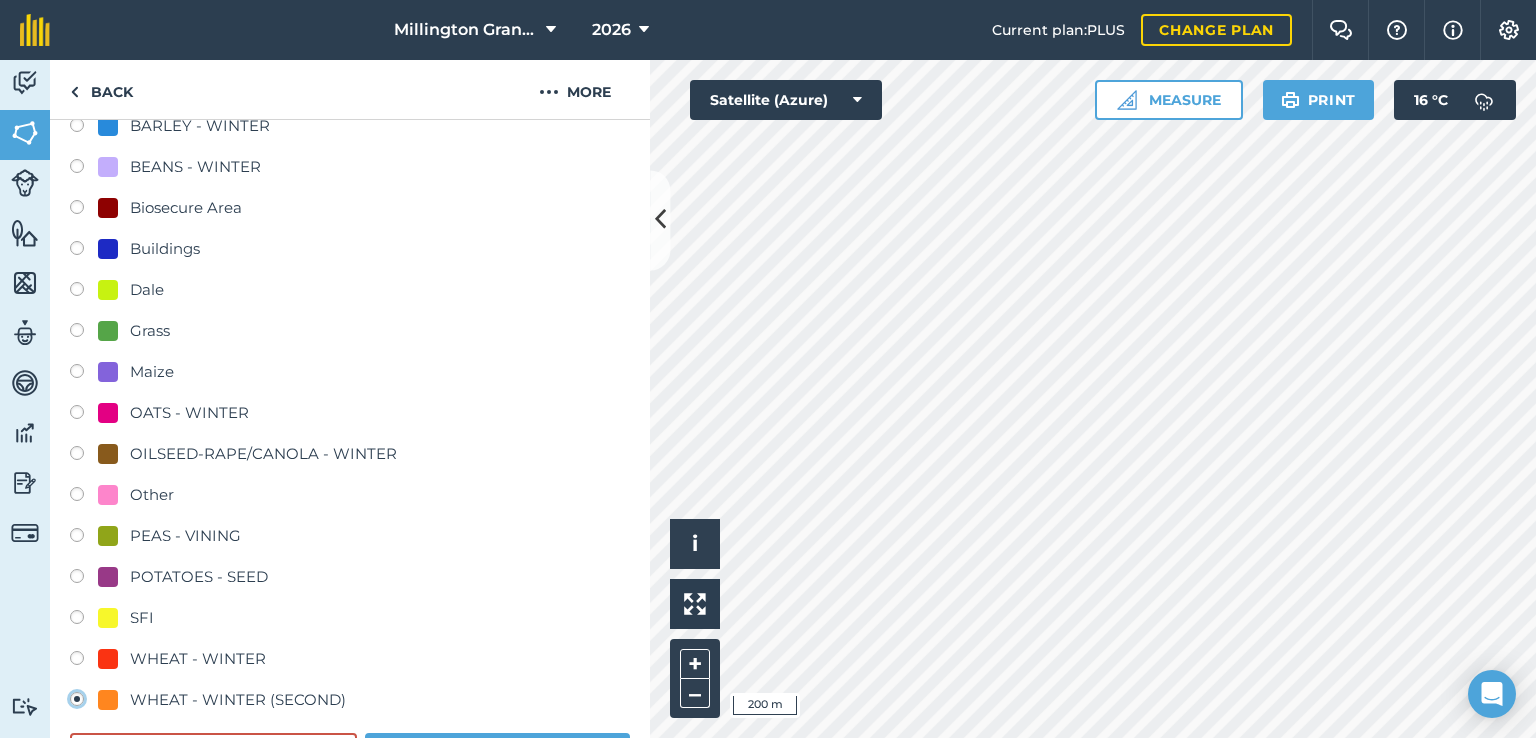 radio on "true" 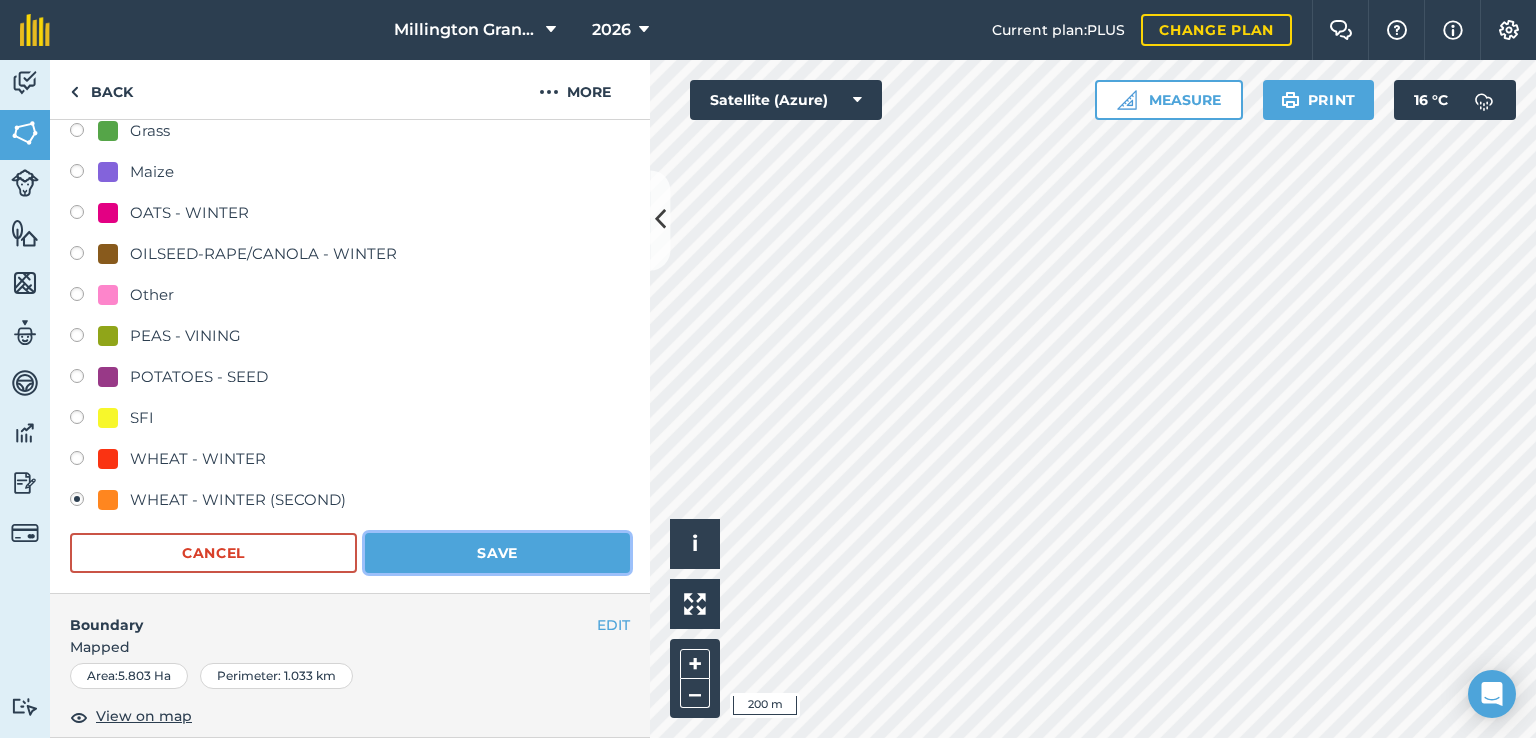 click on "Save" at bounding box center (497, 553) 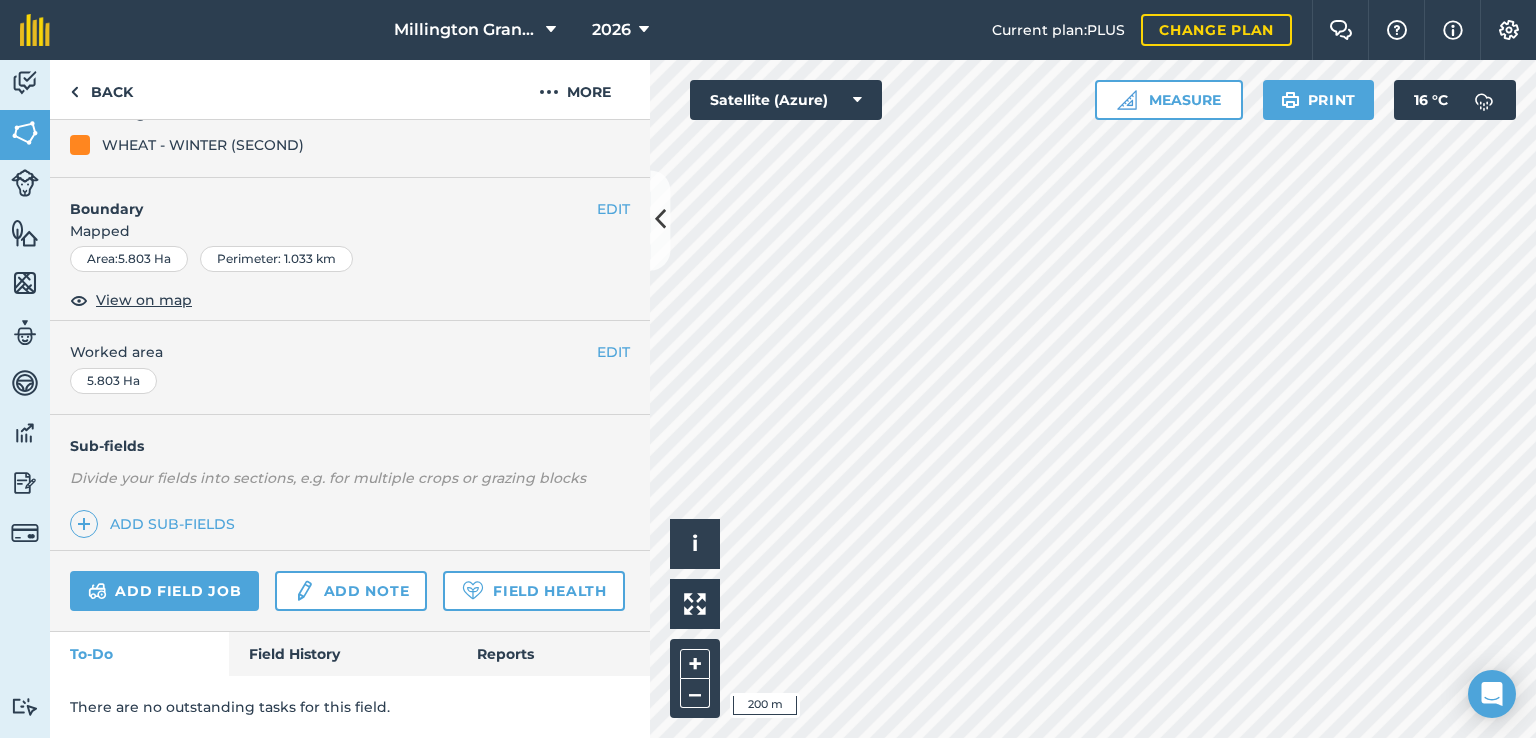 scroll, scrollTop: 256, scrollLeft: 0, axis: vertical 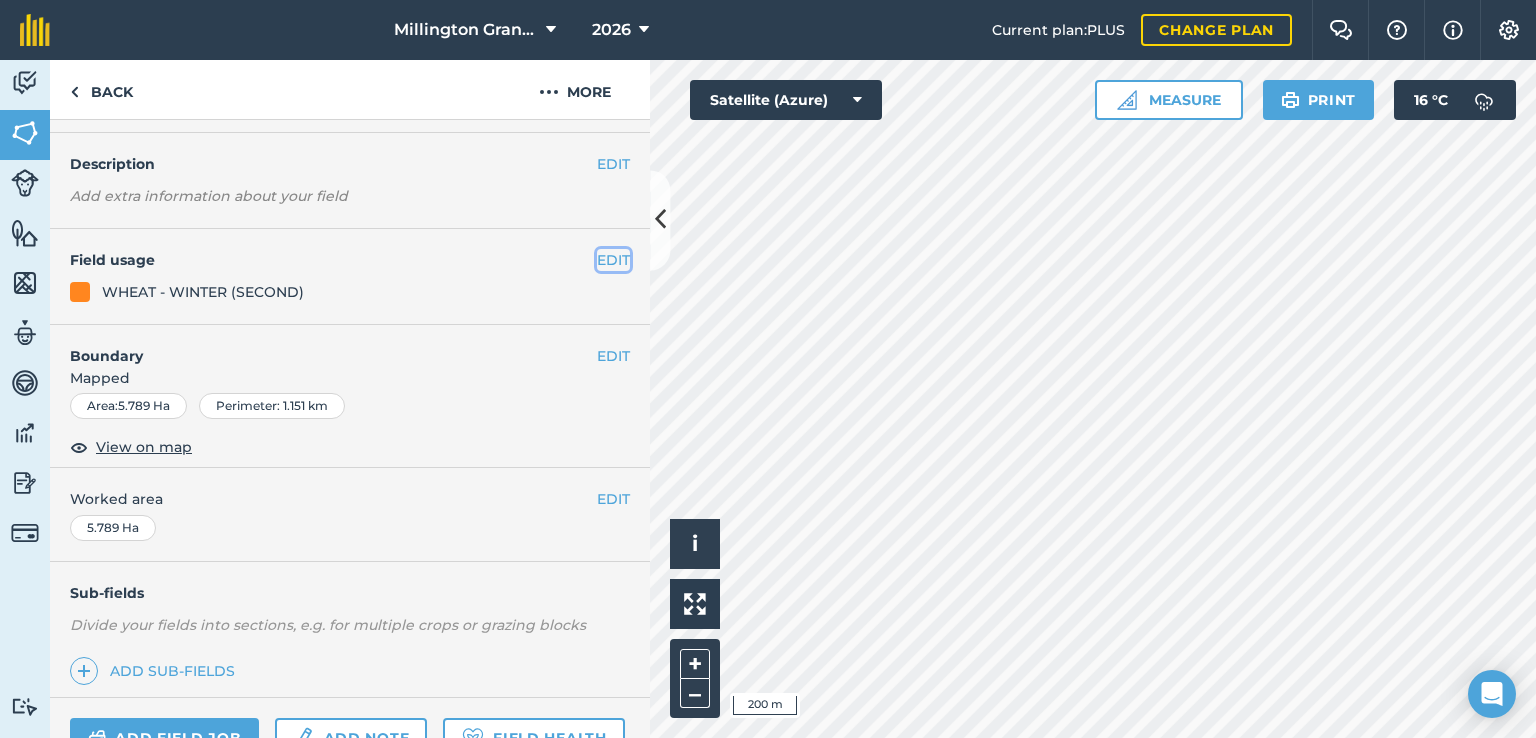 click on "EDIT" at bounding box center (613, 260) 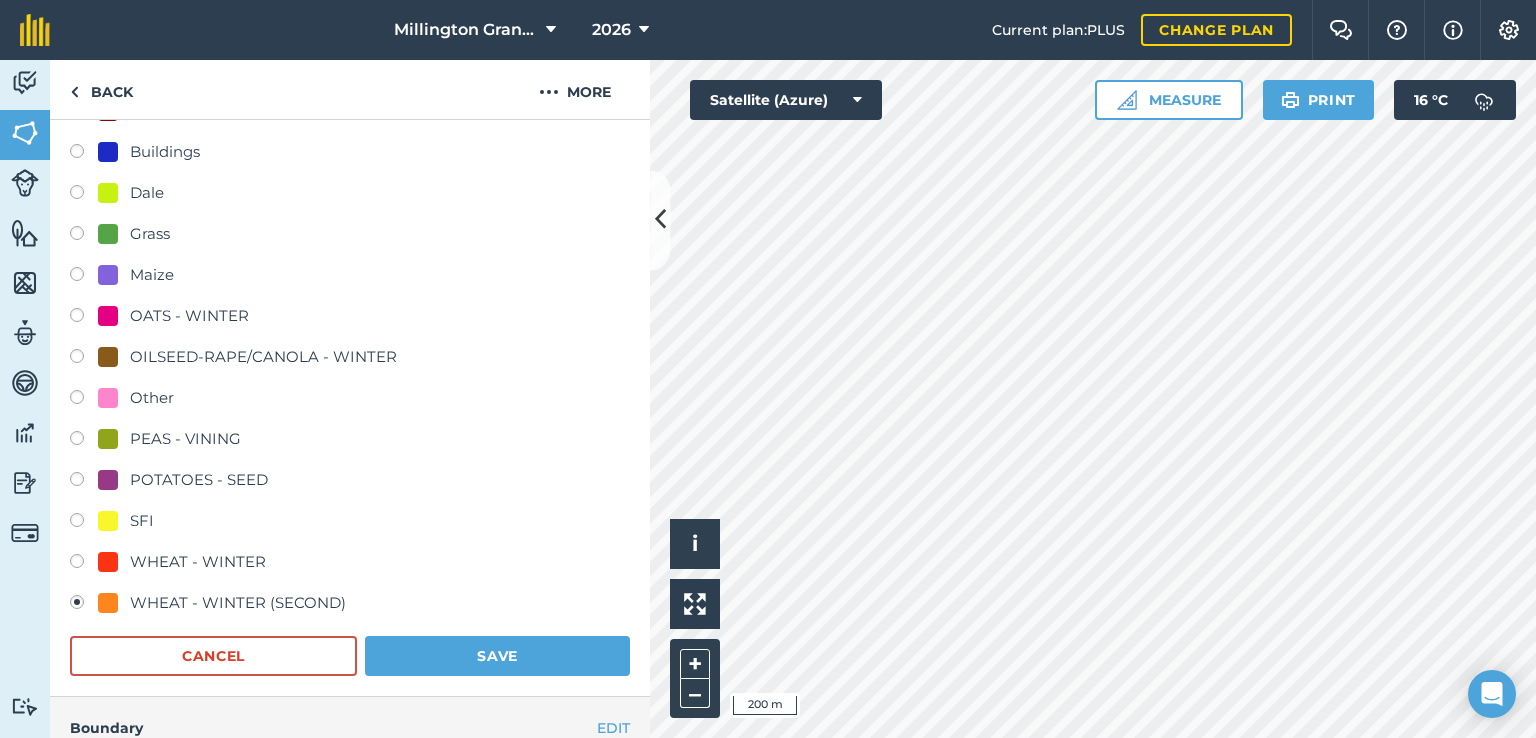 scroll, scrollTop: 456, scrollLeft: 0, axis: vertical 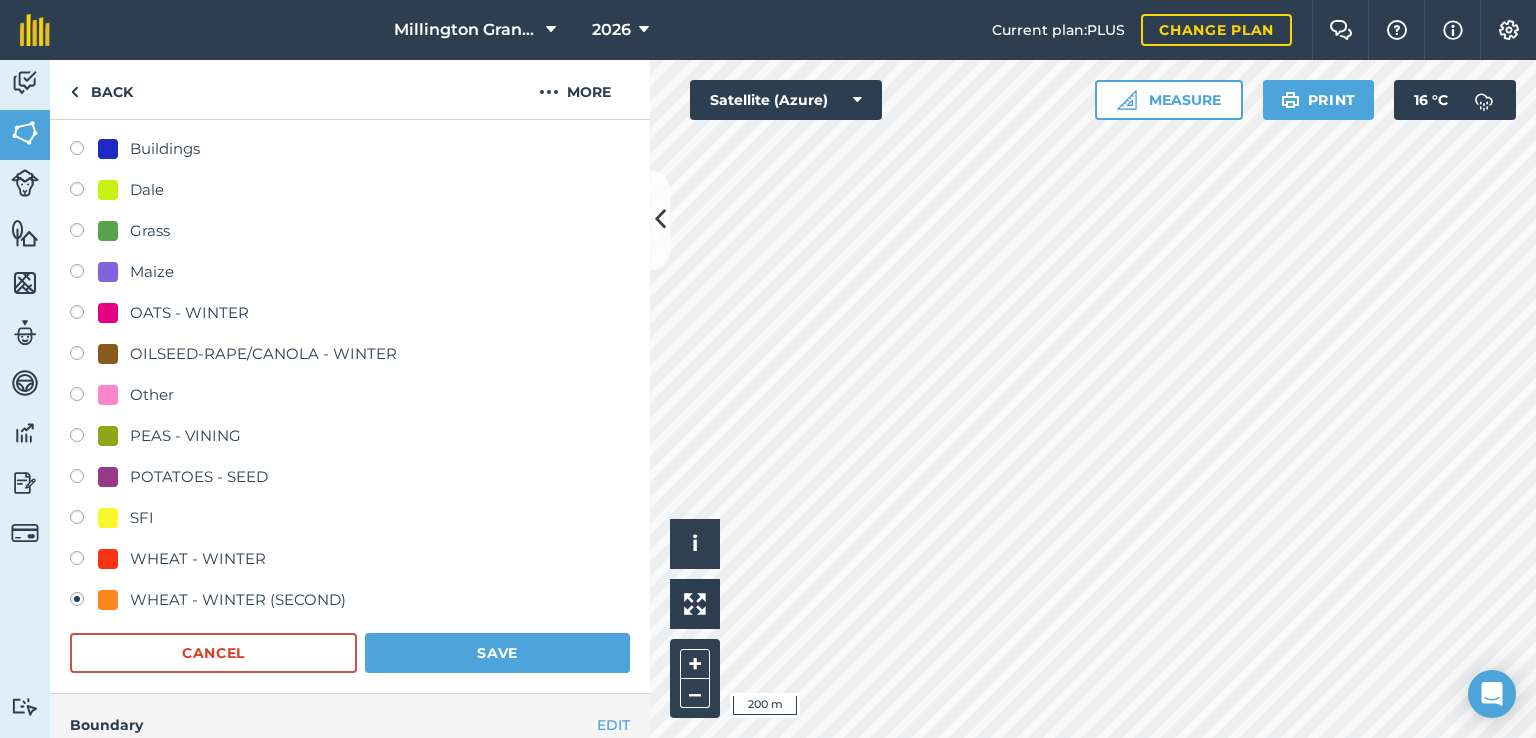 click on "WHEAT - WINTER" at bounding box center [198, 559] 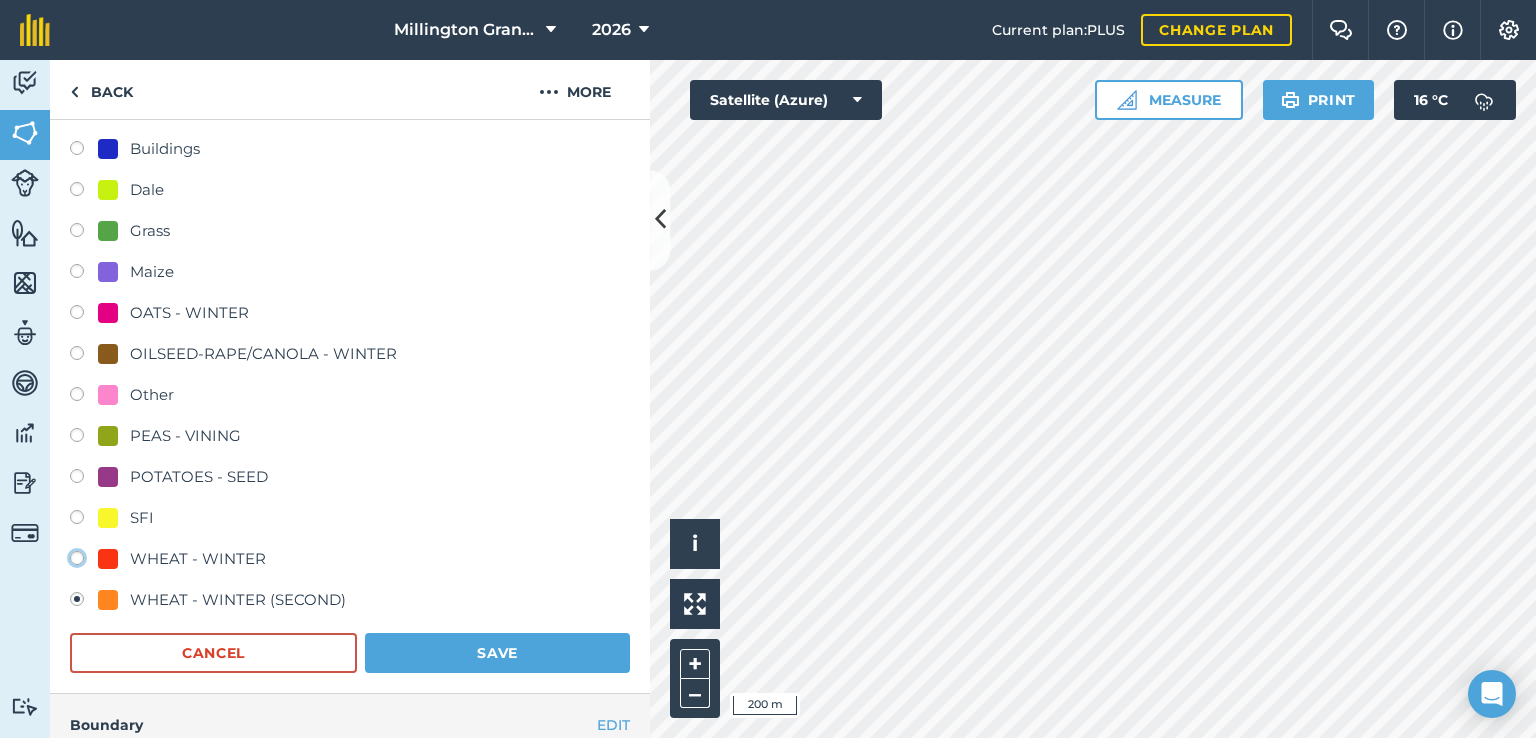 click on "WHEAT - WINTER" at bounding box center (-9923, 557) 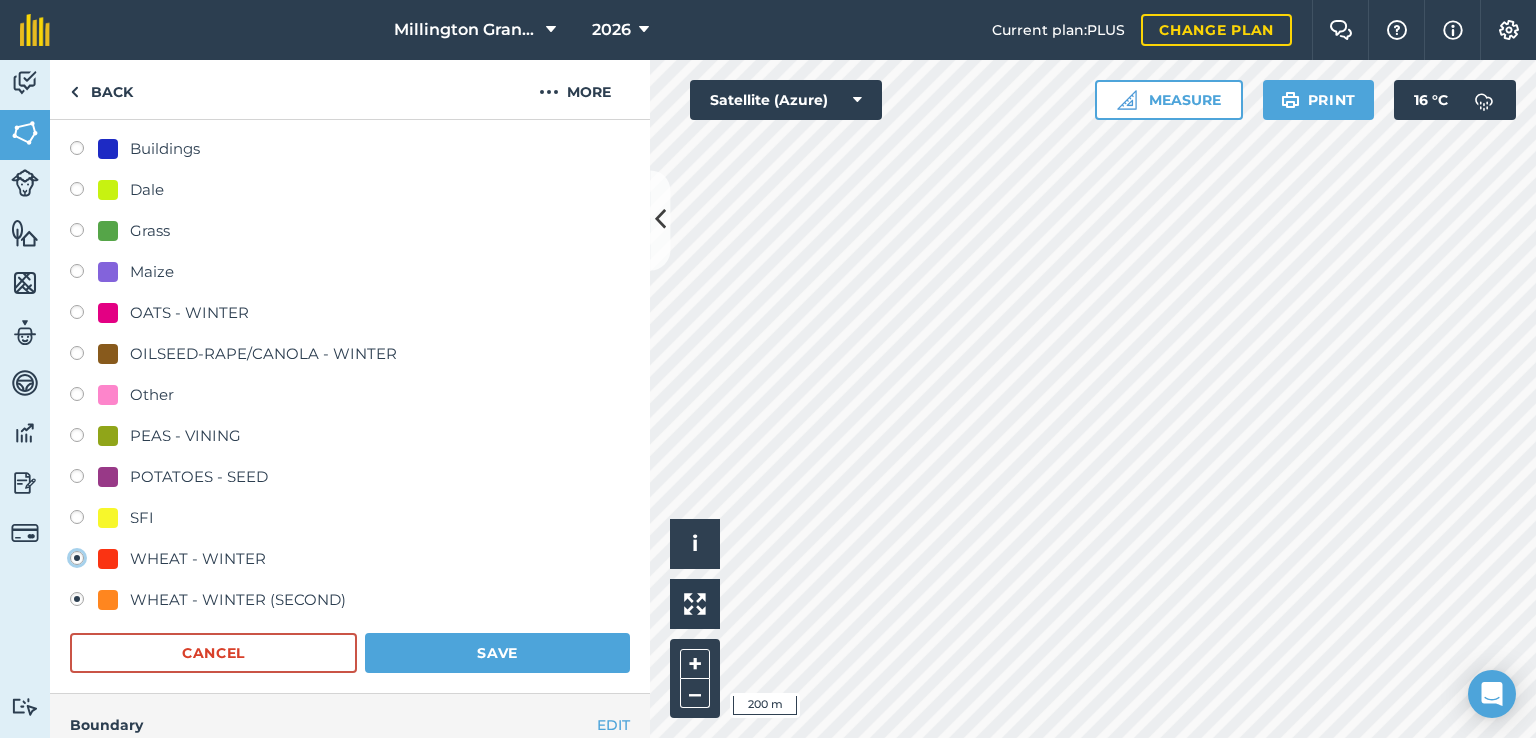 radio on "true" 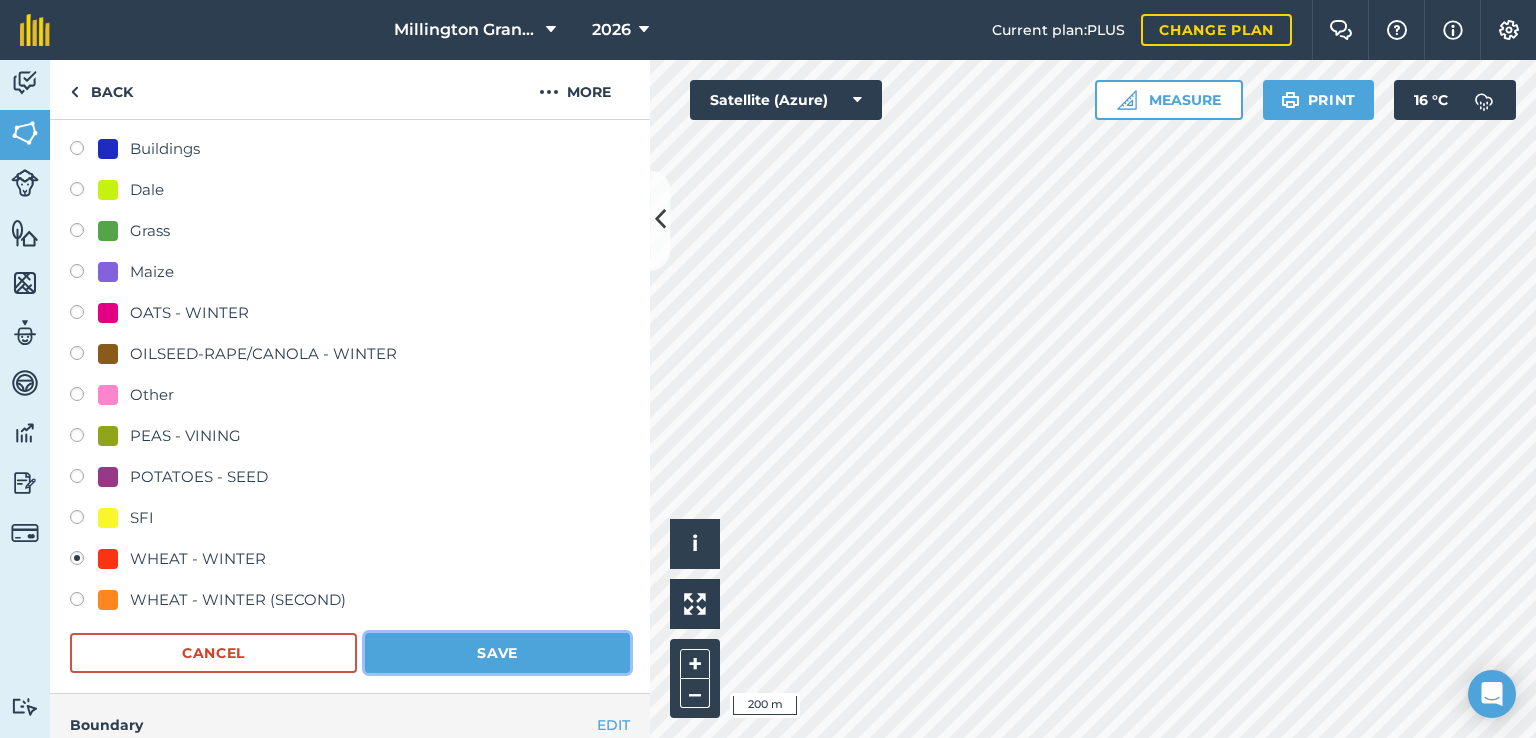 click on "Save" at bounding box center [497, 653] 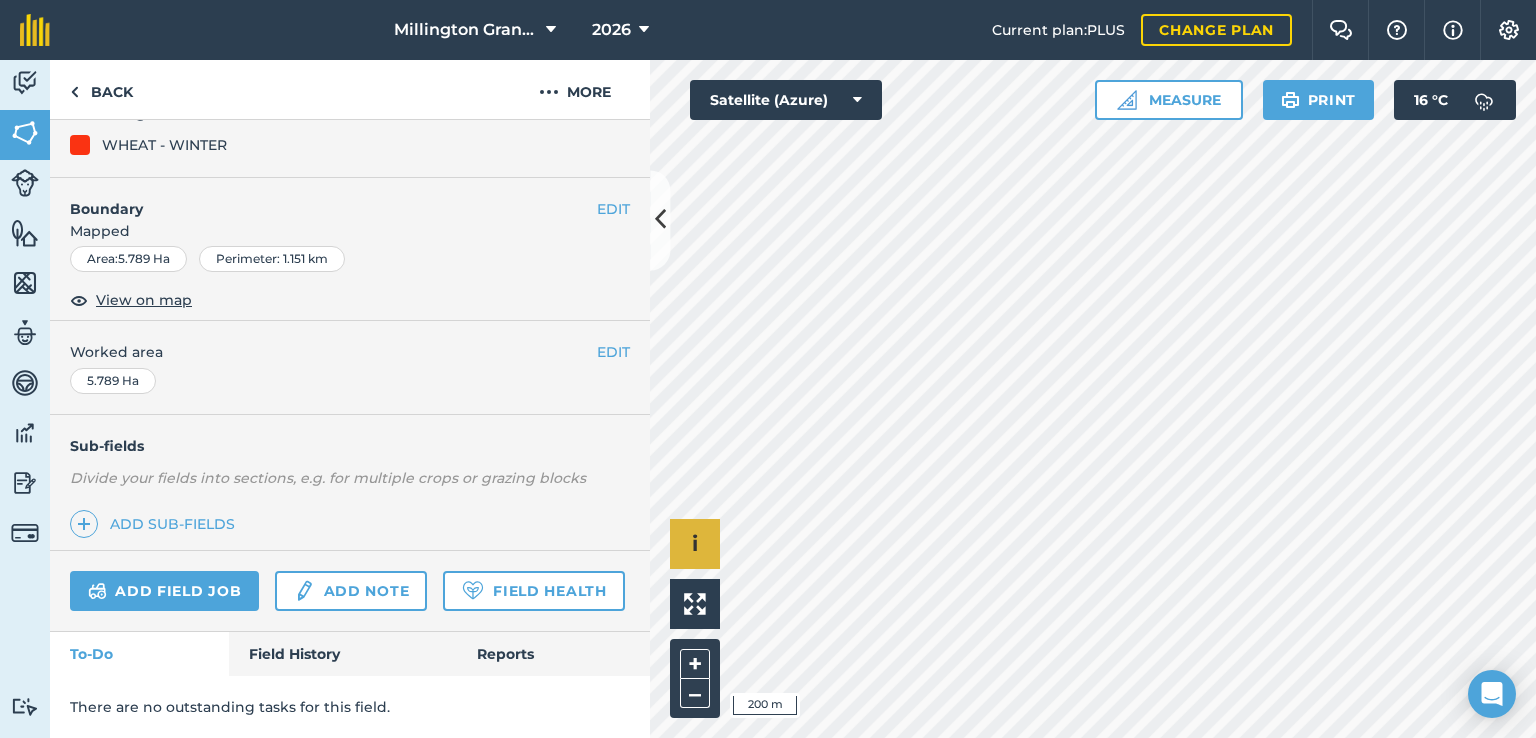 scroll, scrollTop: 256, scrollLeft: 0, axis: vertical 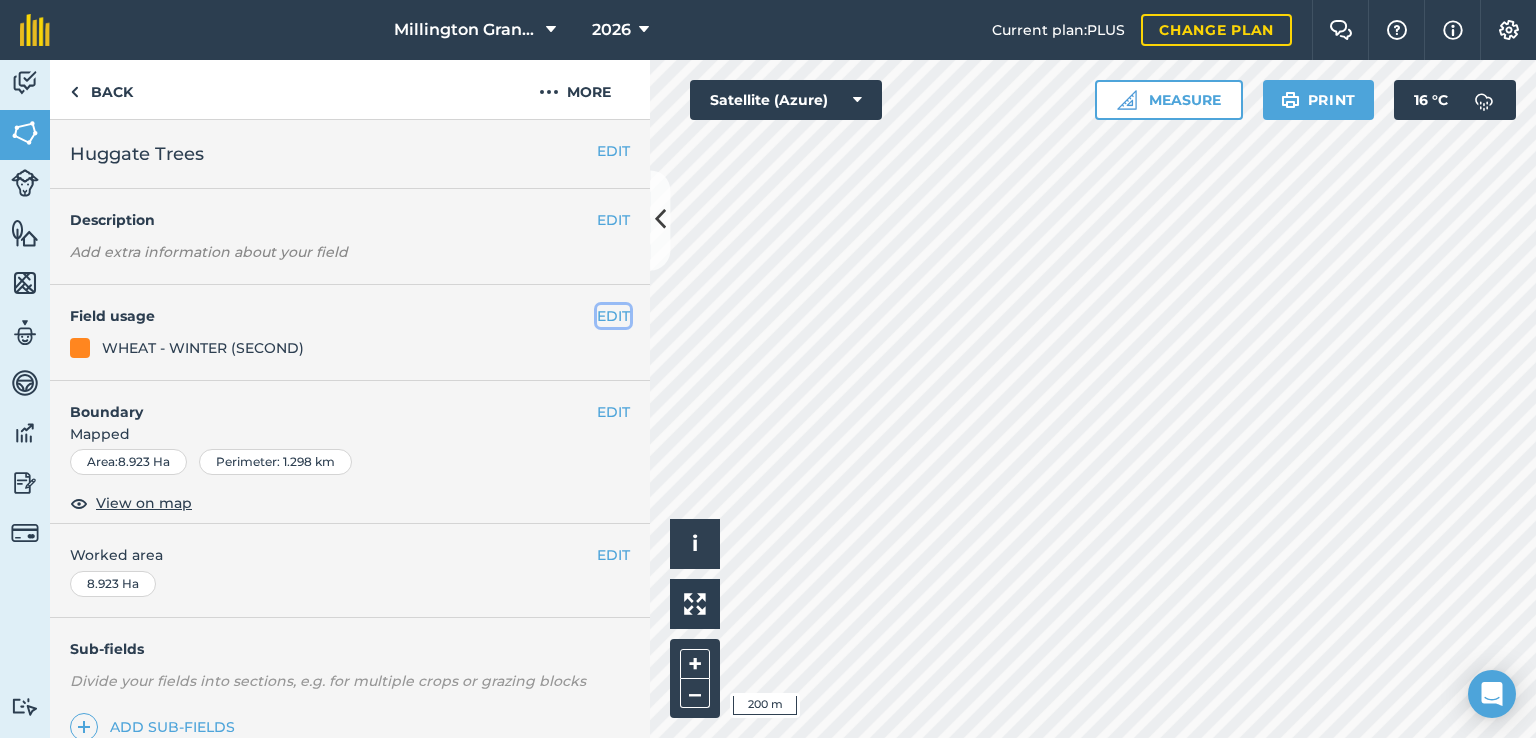 click on "EDIT" at bounding box center (613, 316) 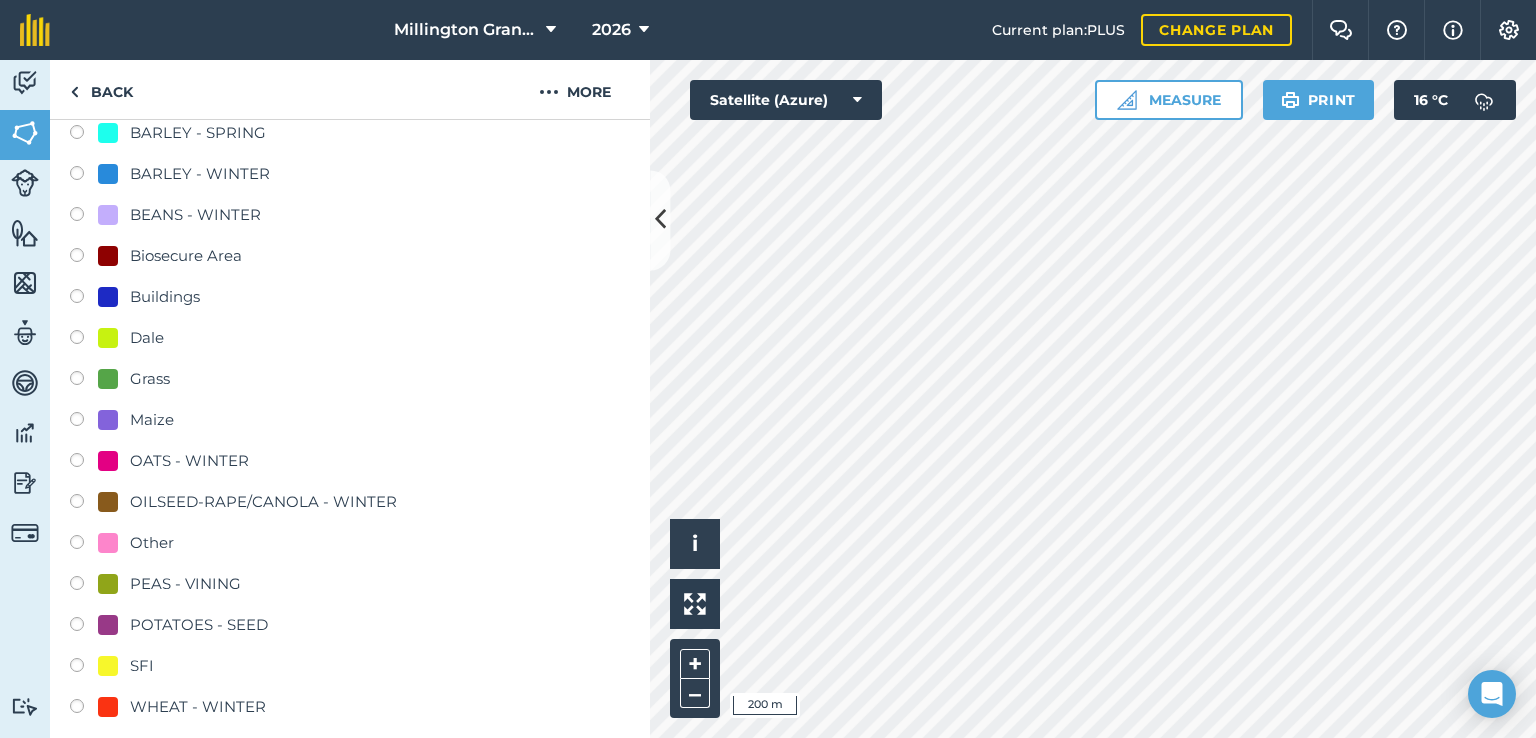 scroll, scrollTop: 400, scrollLeft: 0, axis: vertical 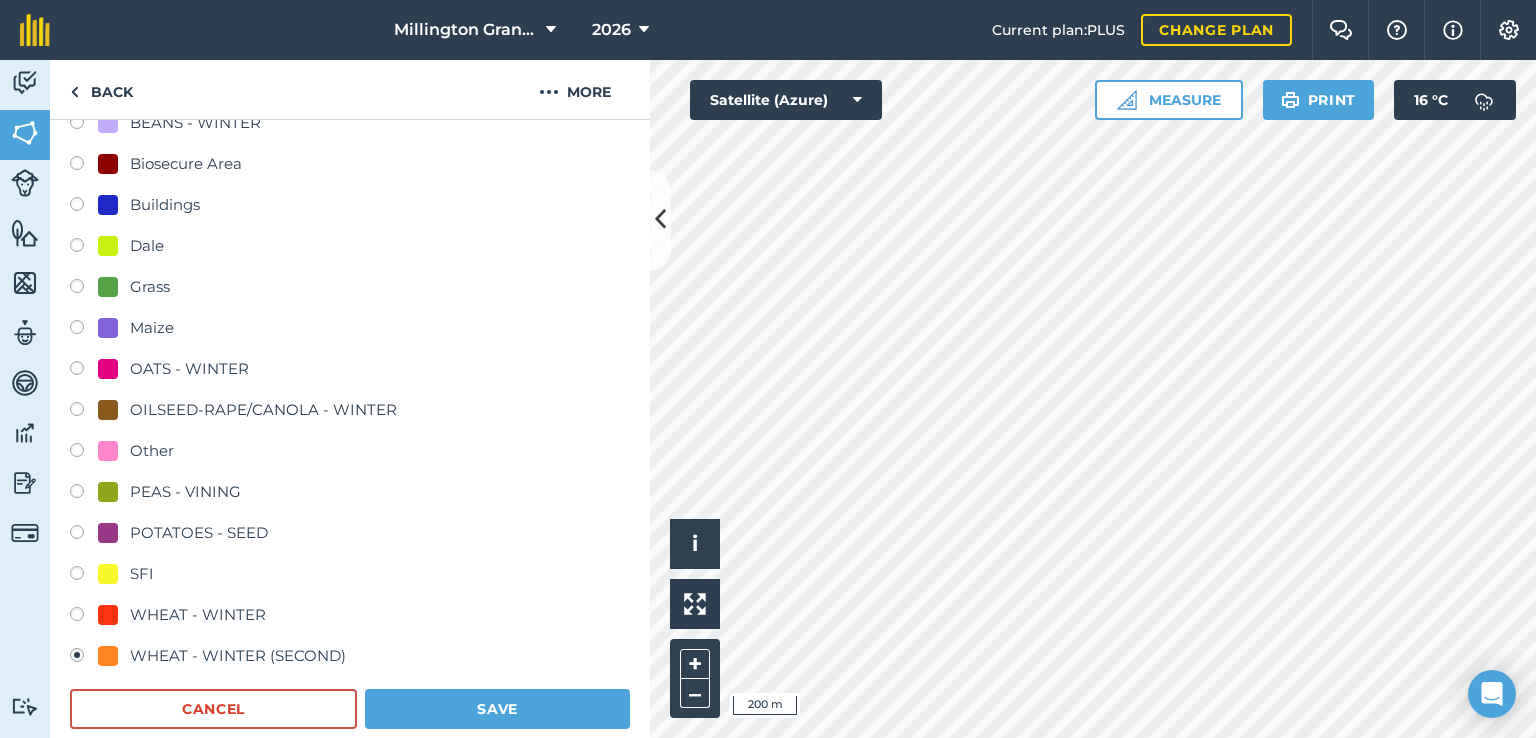 click on "WHEAT - WINTER" at bounding box center (198, 615) 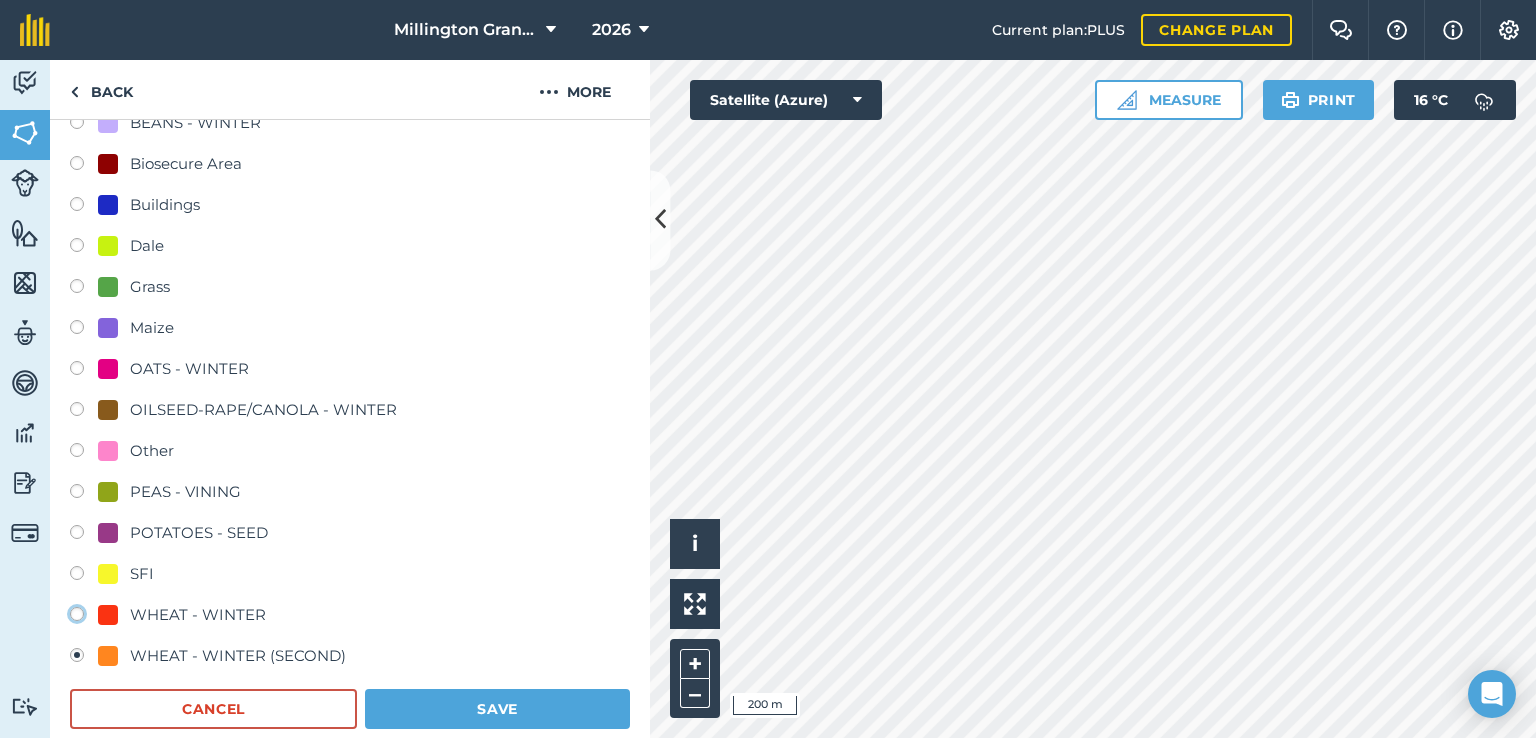 click on "WHEAT - WINTER" at bounding box center (-9923, 613) 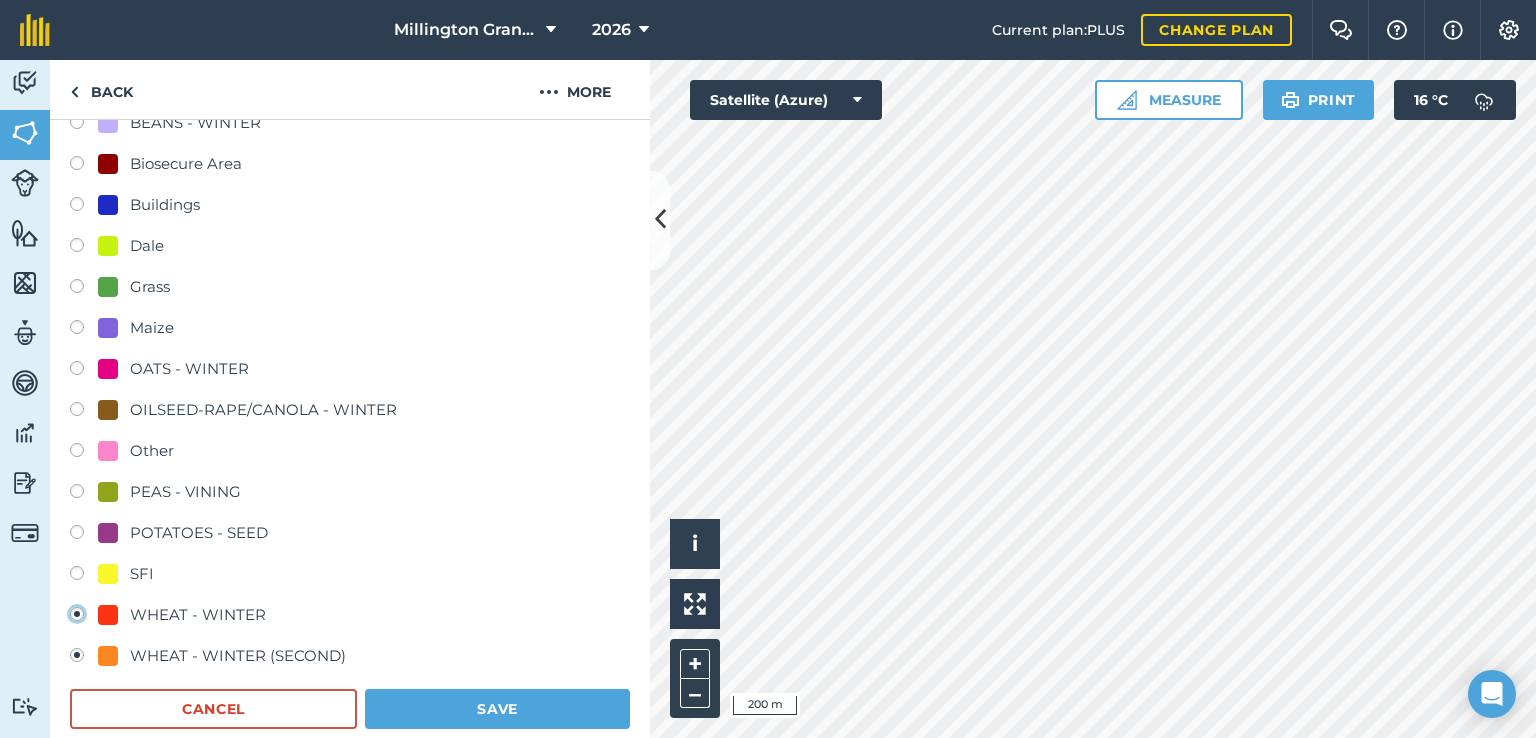 radio on "true" 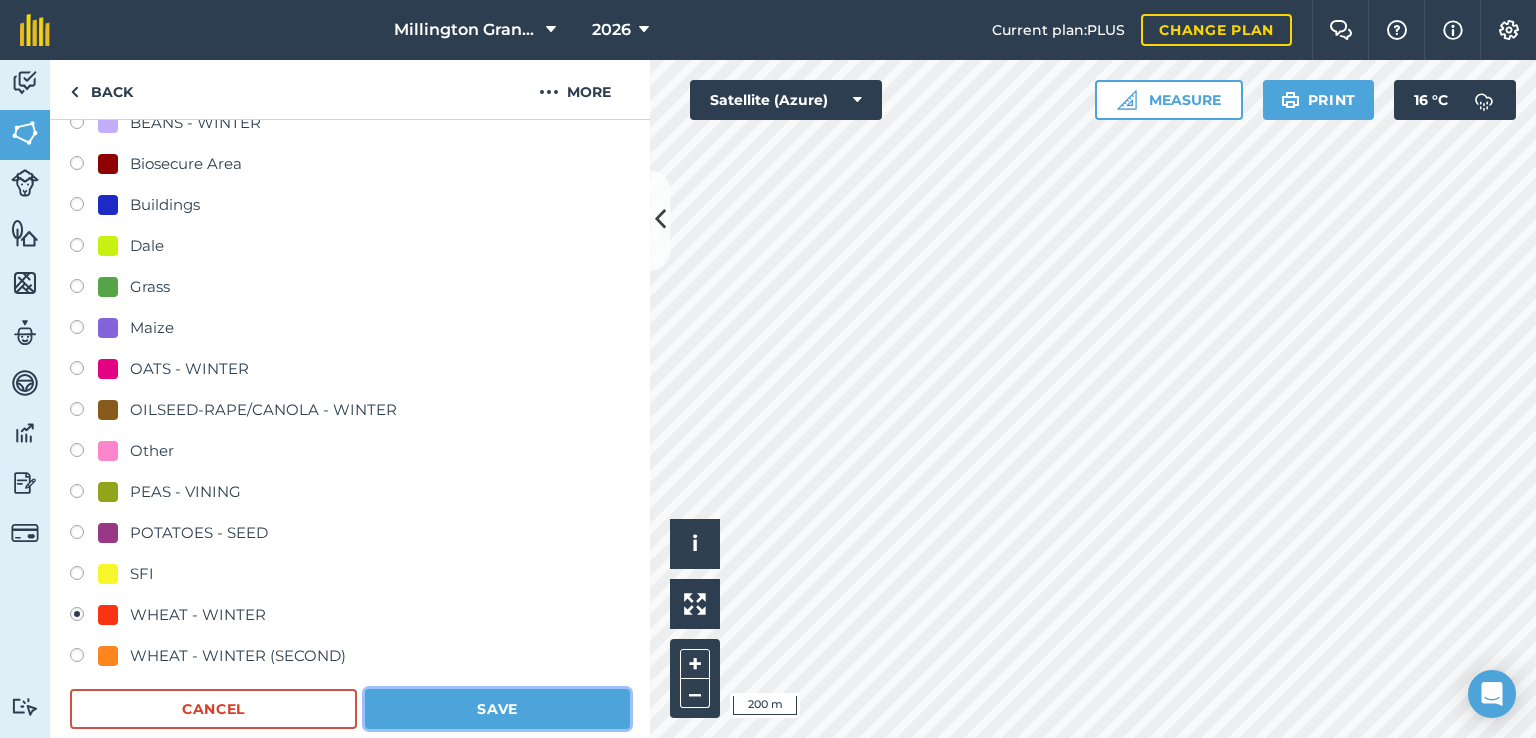 click on "Save" at bounding box center [497, 709] 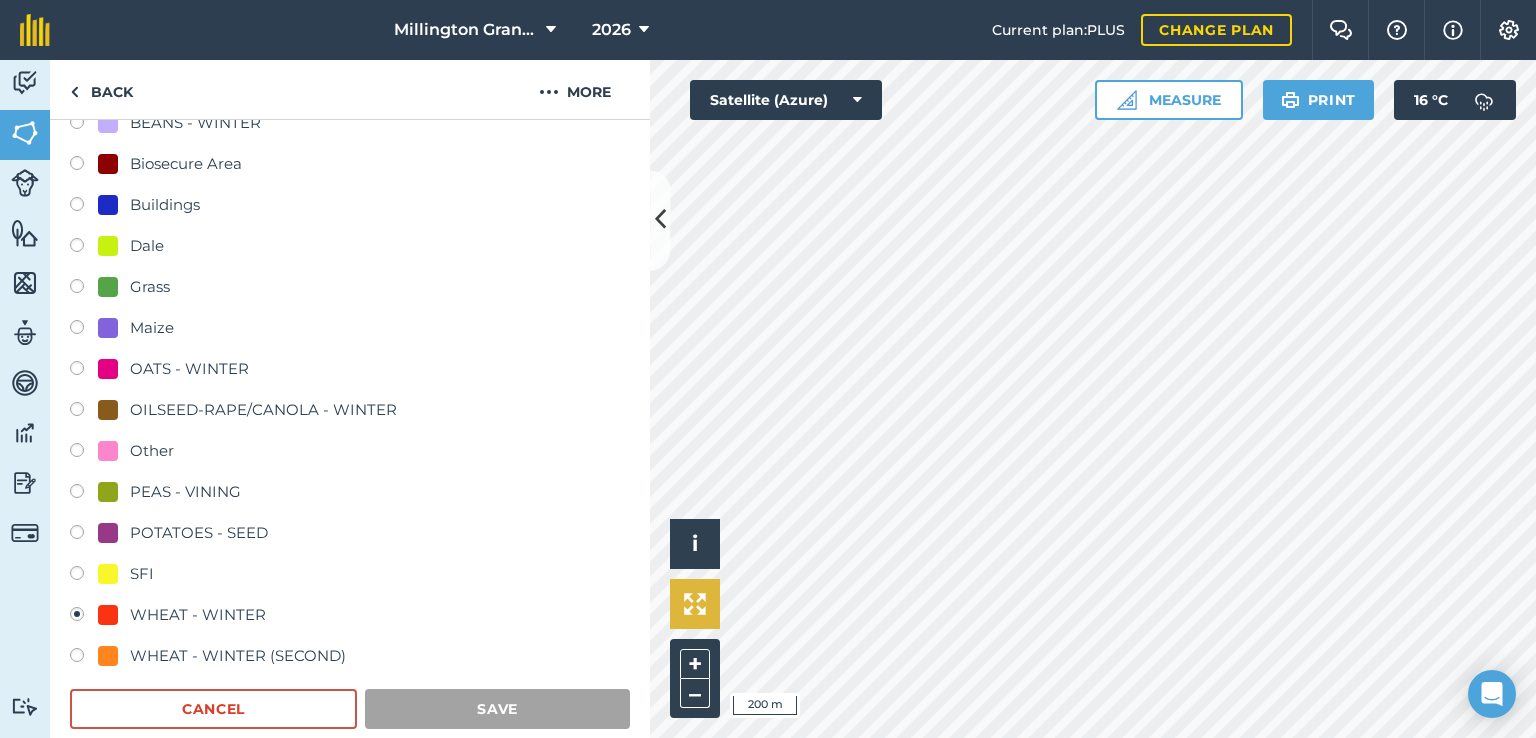 scroll, scrollTop: 256, scrollLeft: 0, axis: vertical 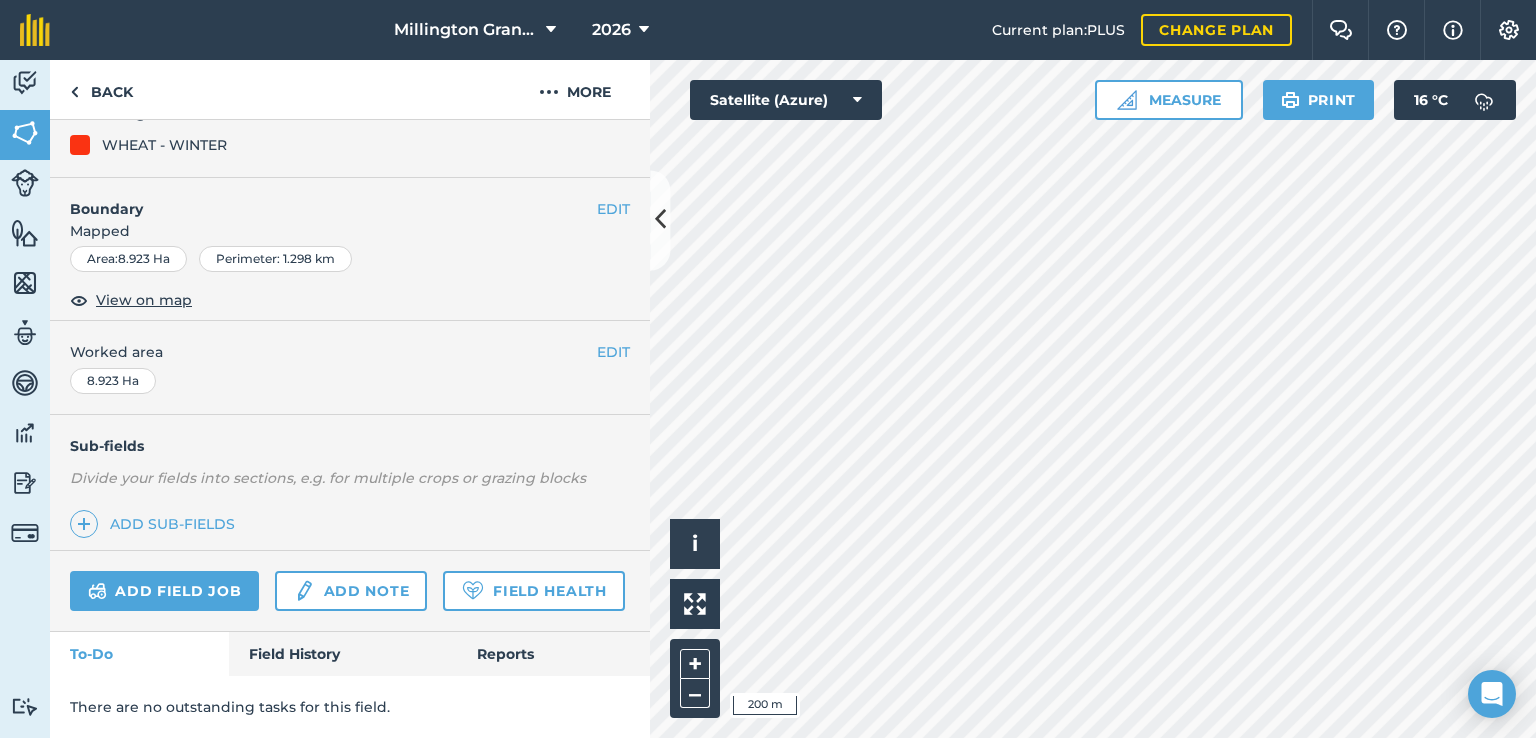 click at bounding box center (1093, 399) 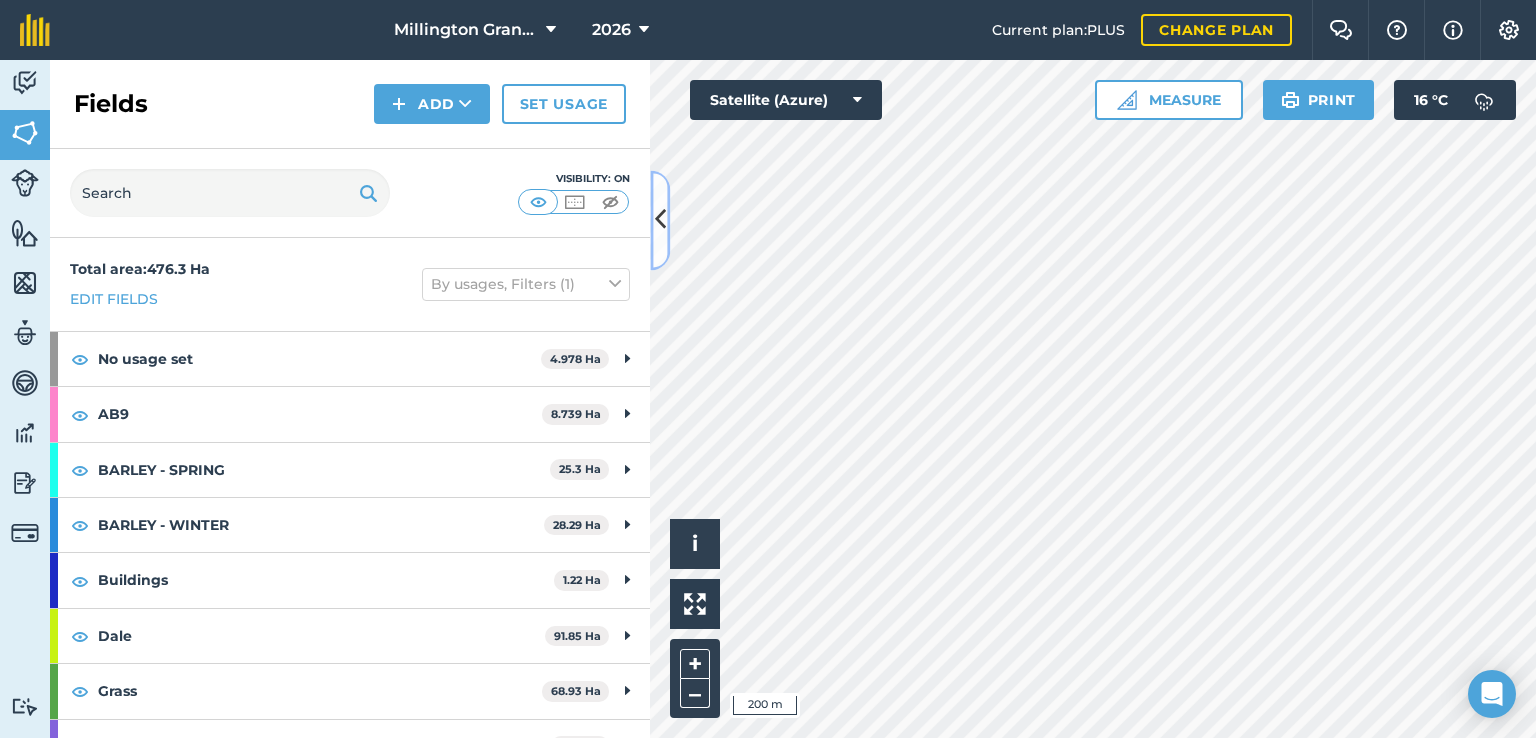 click at bounding box center [660, 220] 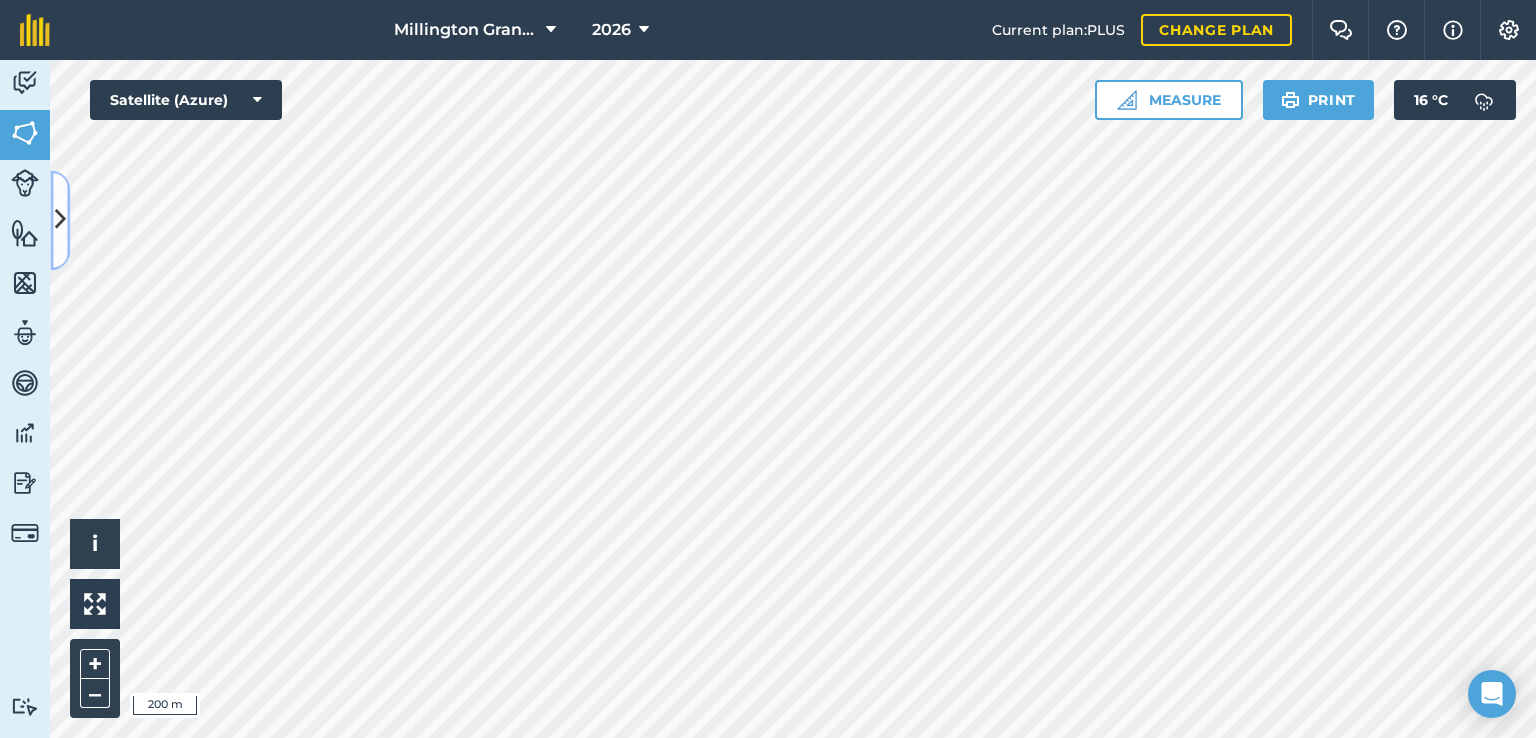 click at bounding box center (60, 220) 